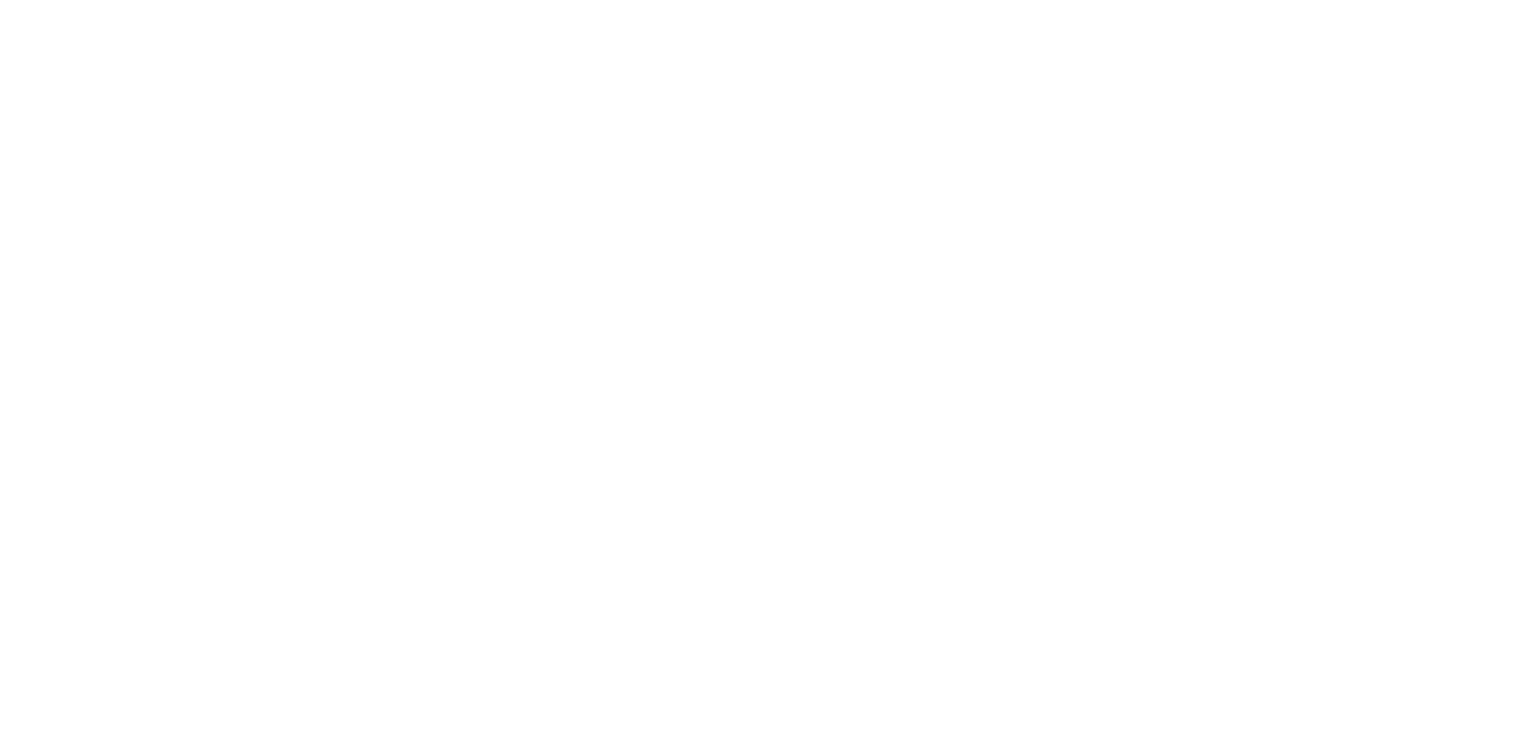 scroll, scrollTop: 0, scrollLeft: 0, axis: both 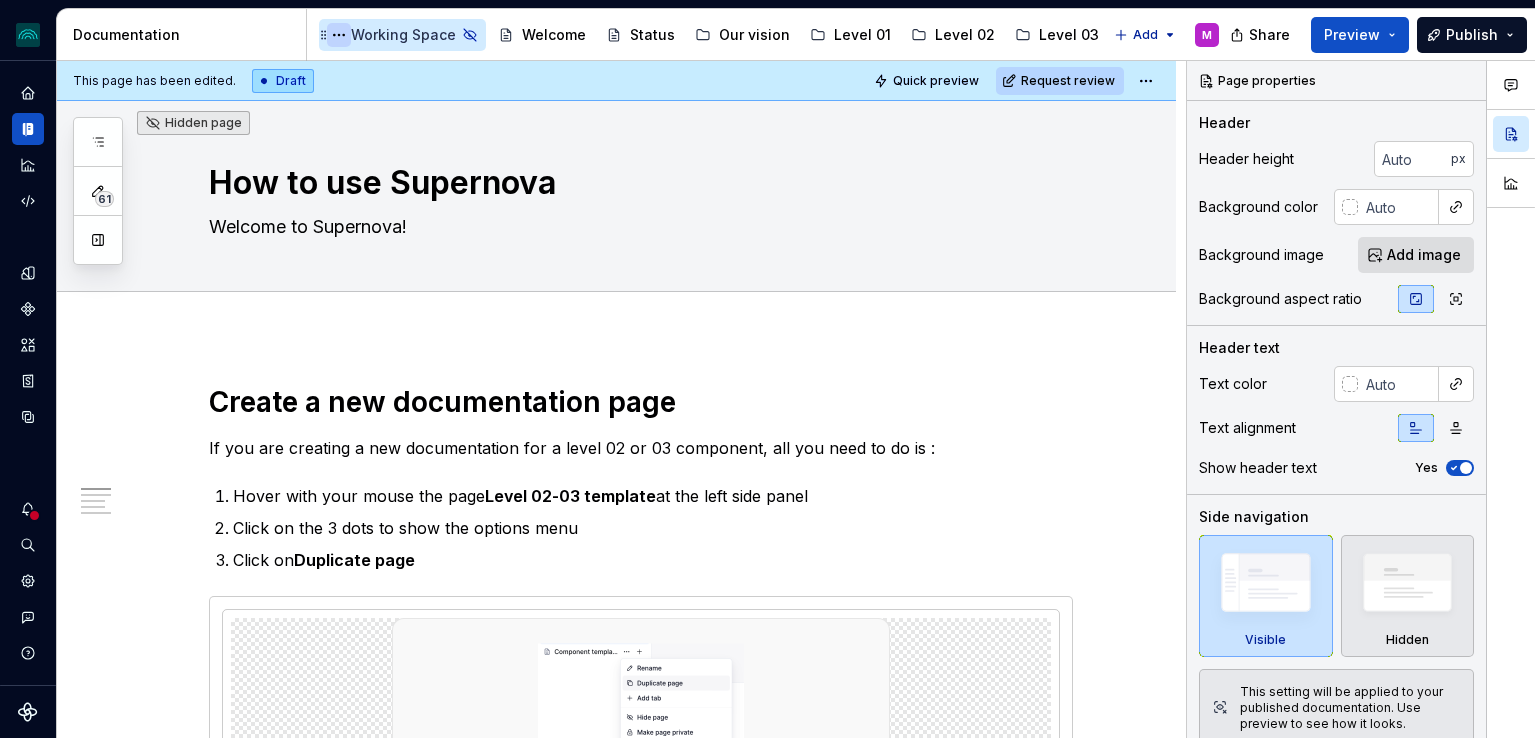 click at bounding box center (339, 35) 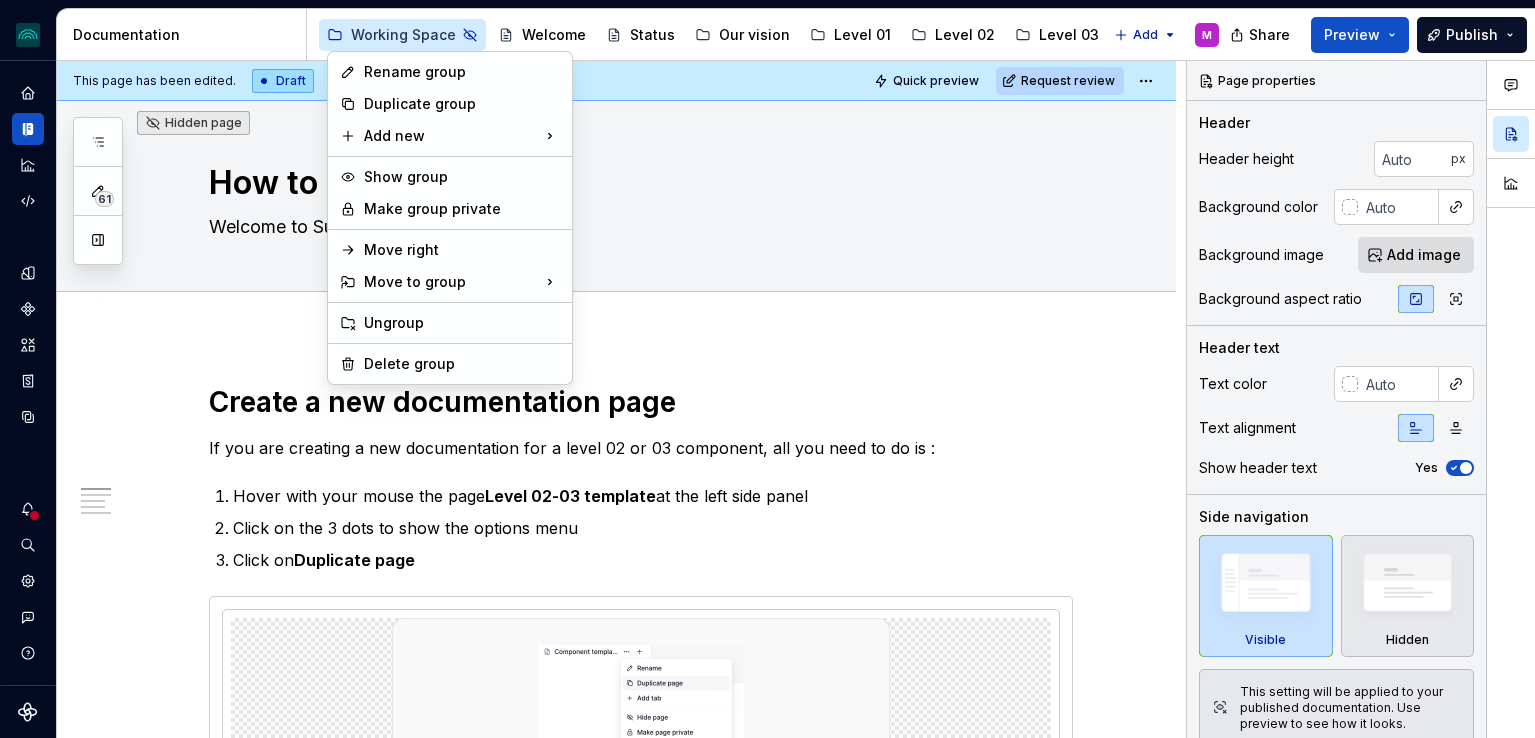 click on "Working Space / Templates / Level 02-03 template" at bounding box center (767, 369) 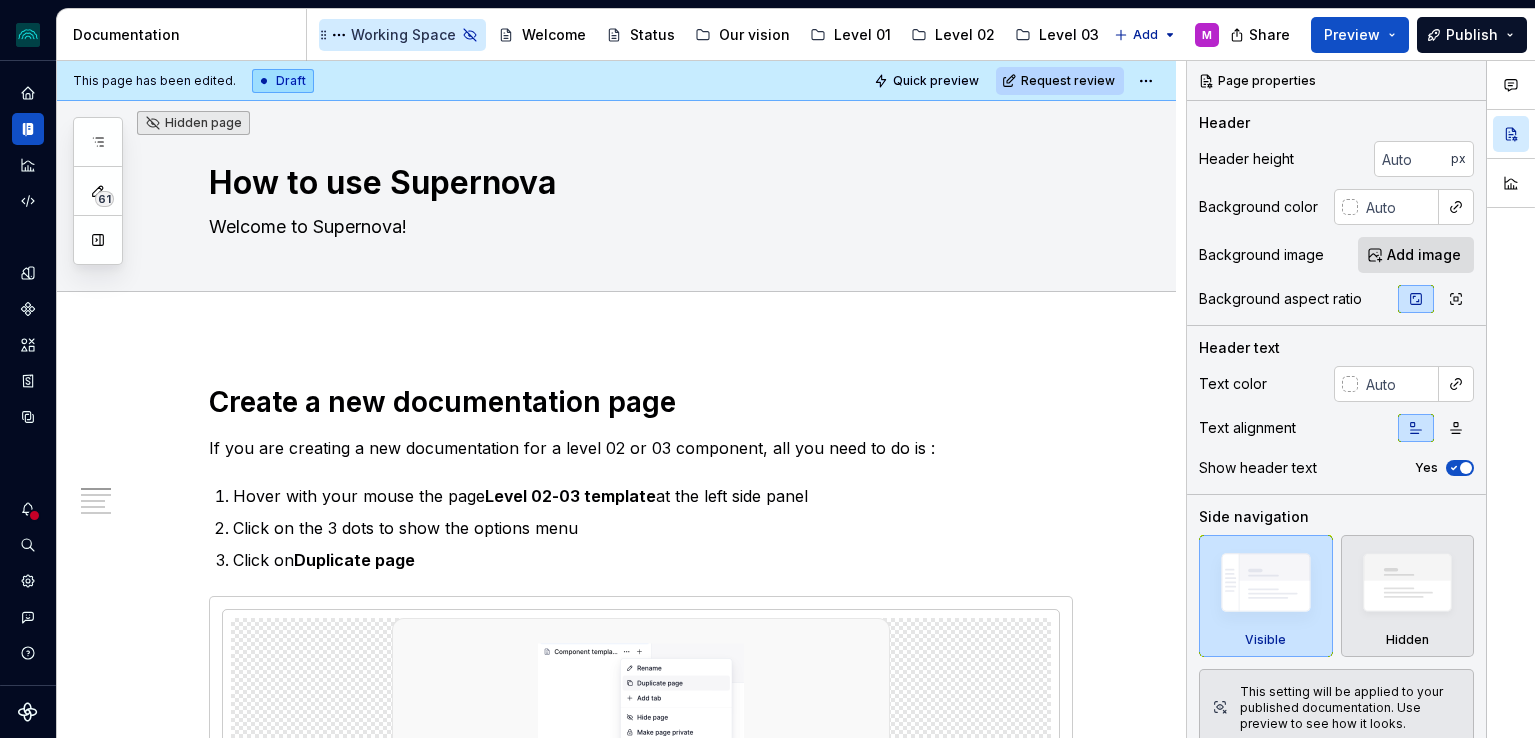 click on "Working Space" at bounding box center [403, 35] 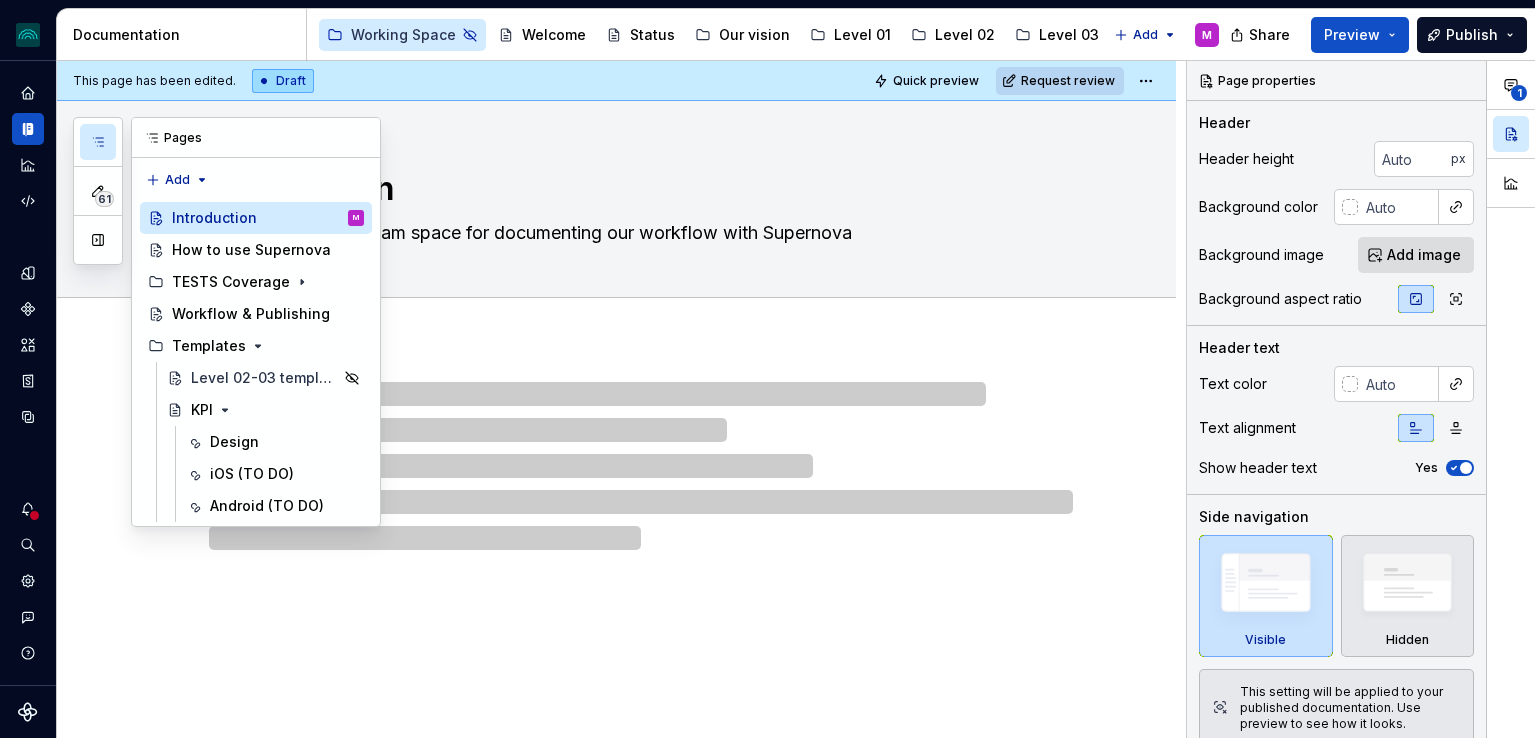 scroll, scrollTop: 0, scrollLeft: 0, axis: both 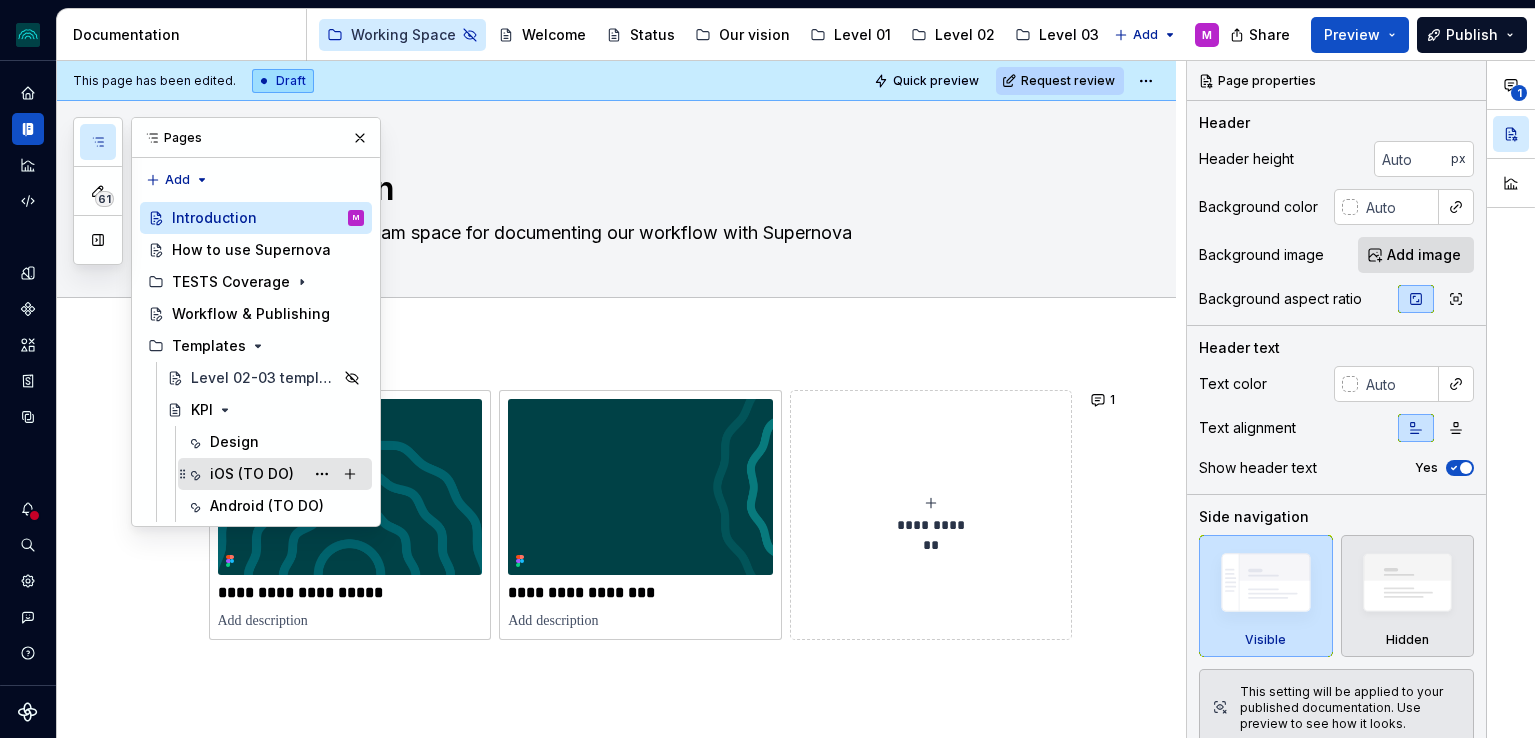 click on "iOS (TO DO)" at bounding box center (252, 474) 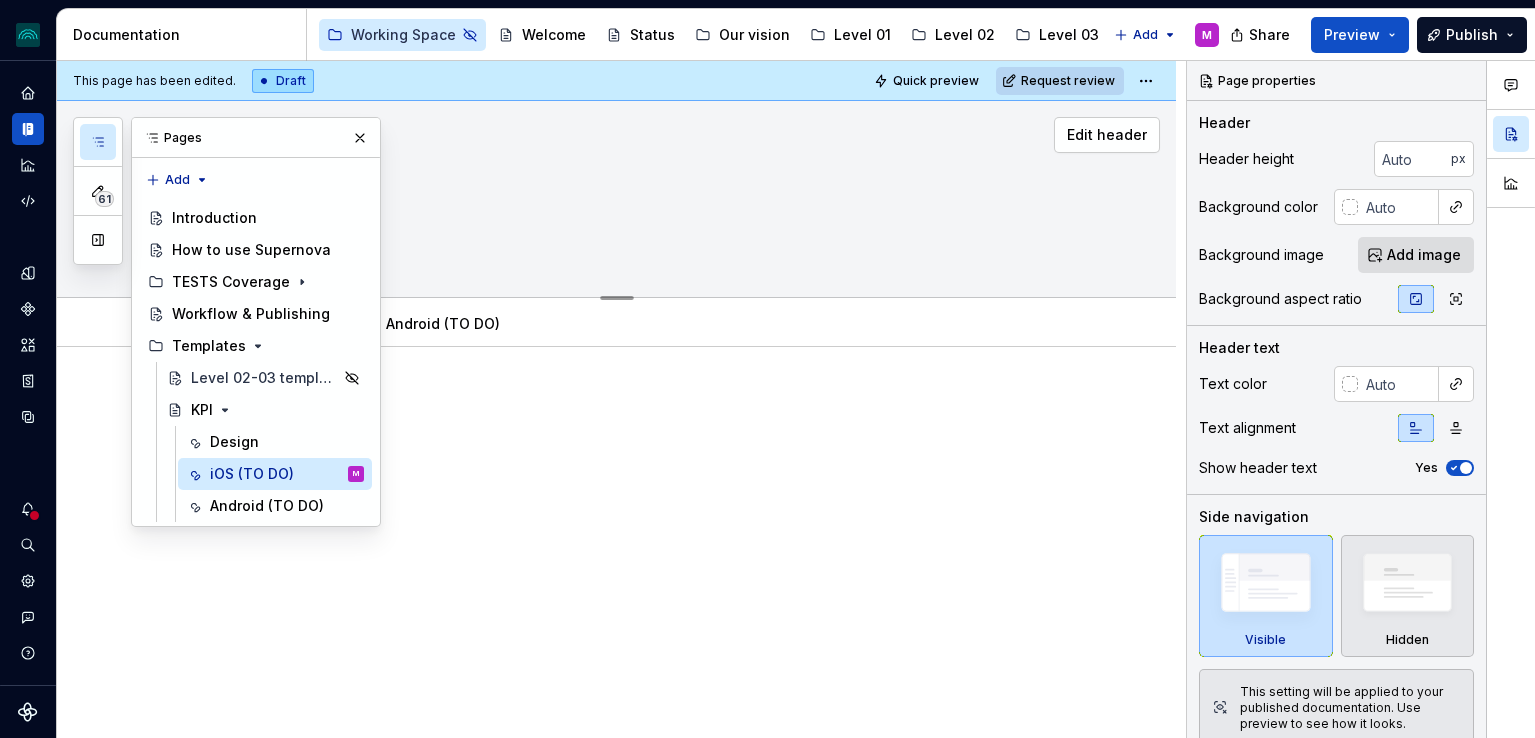click at bounding box center [360, 138] 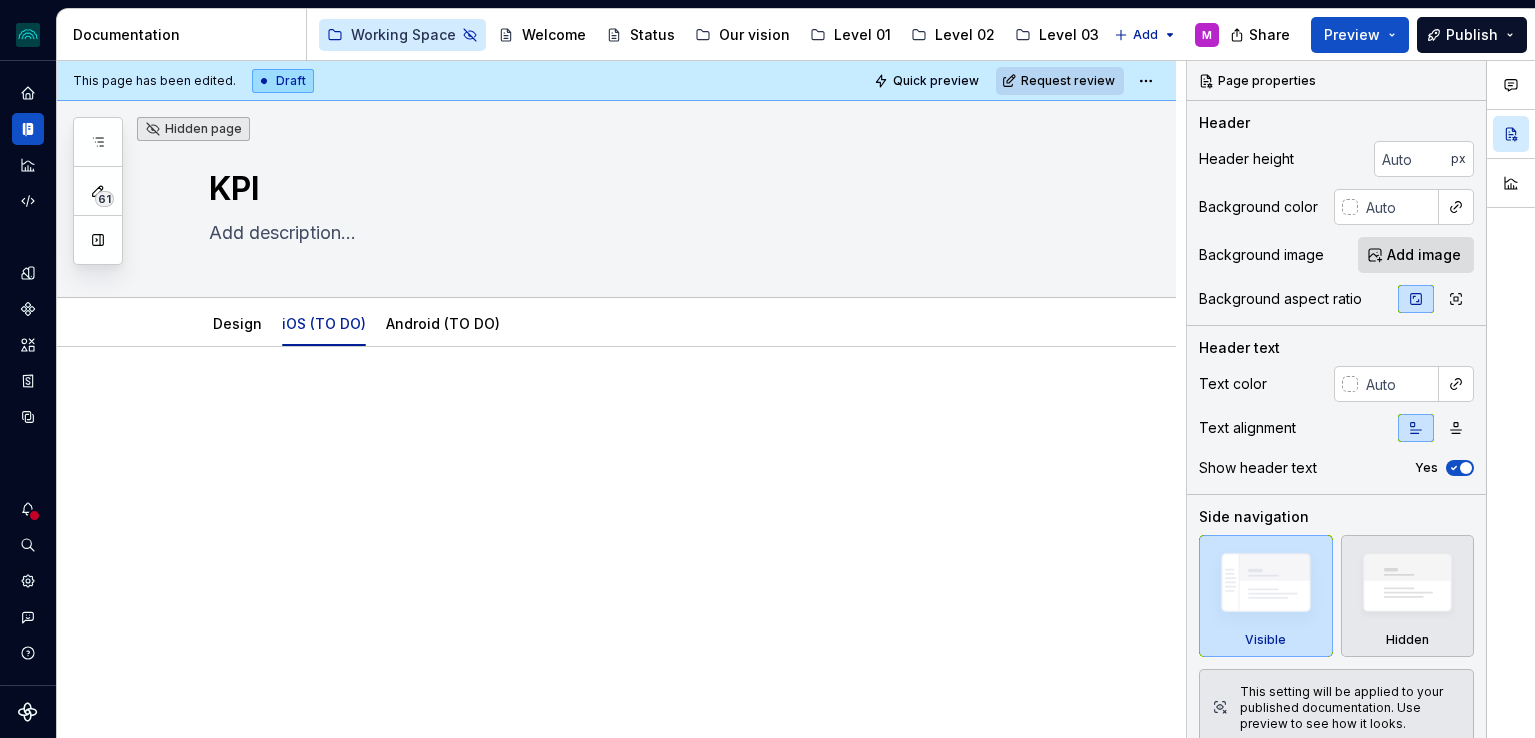 click at bounding box center [616, 531] 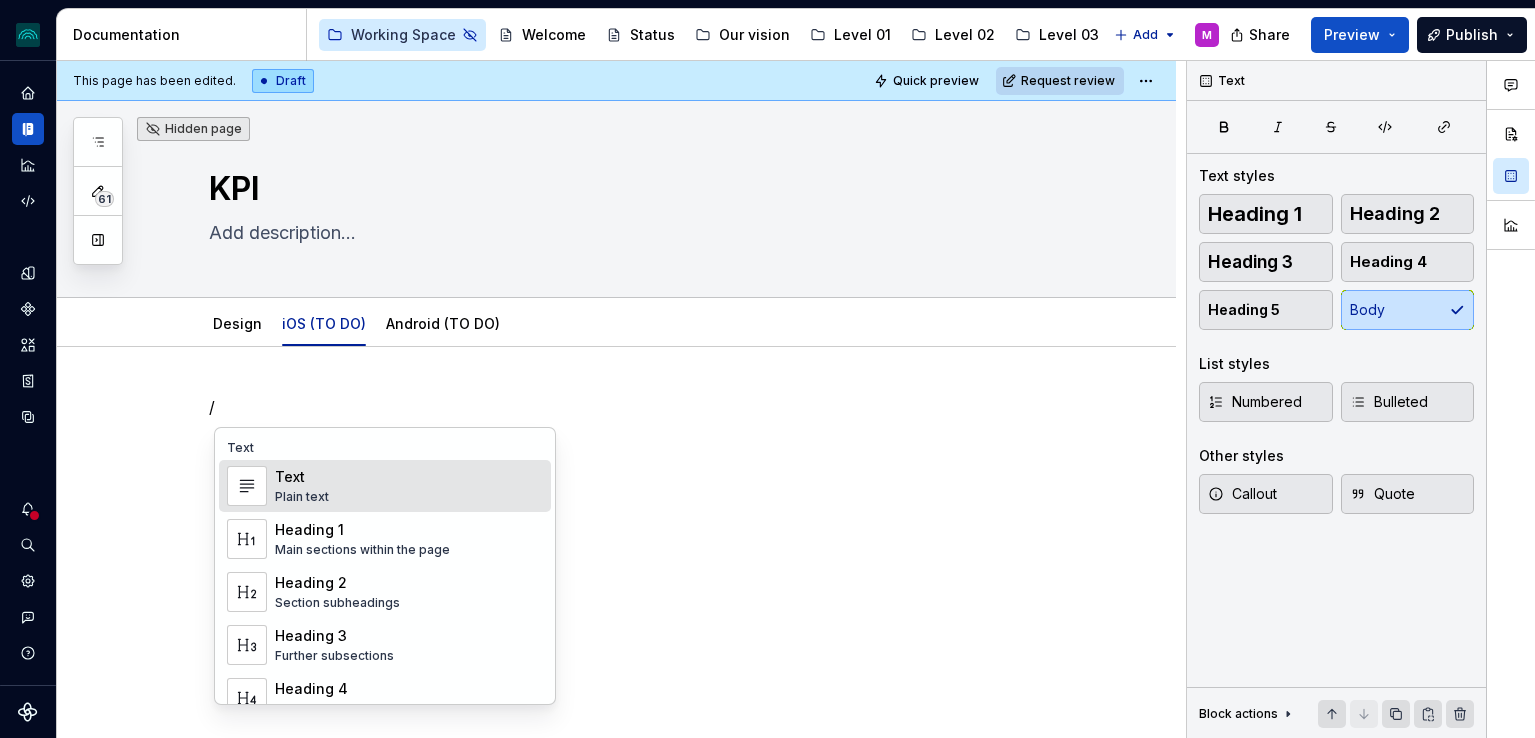 type on "*" 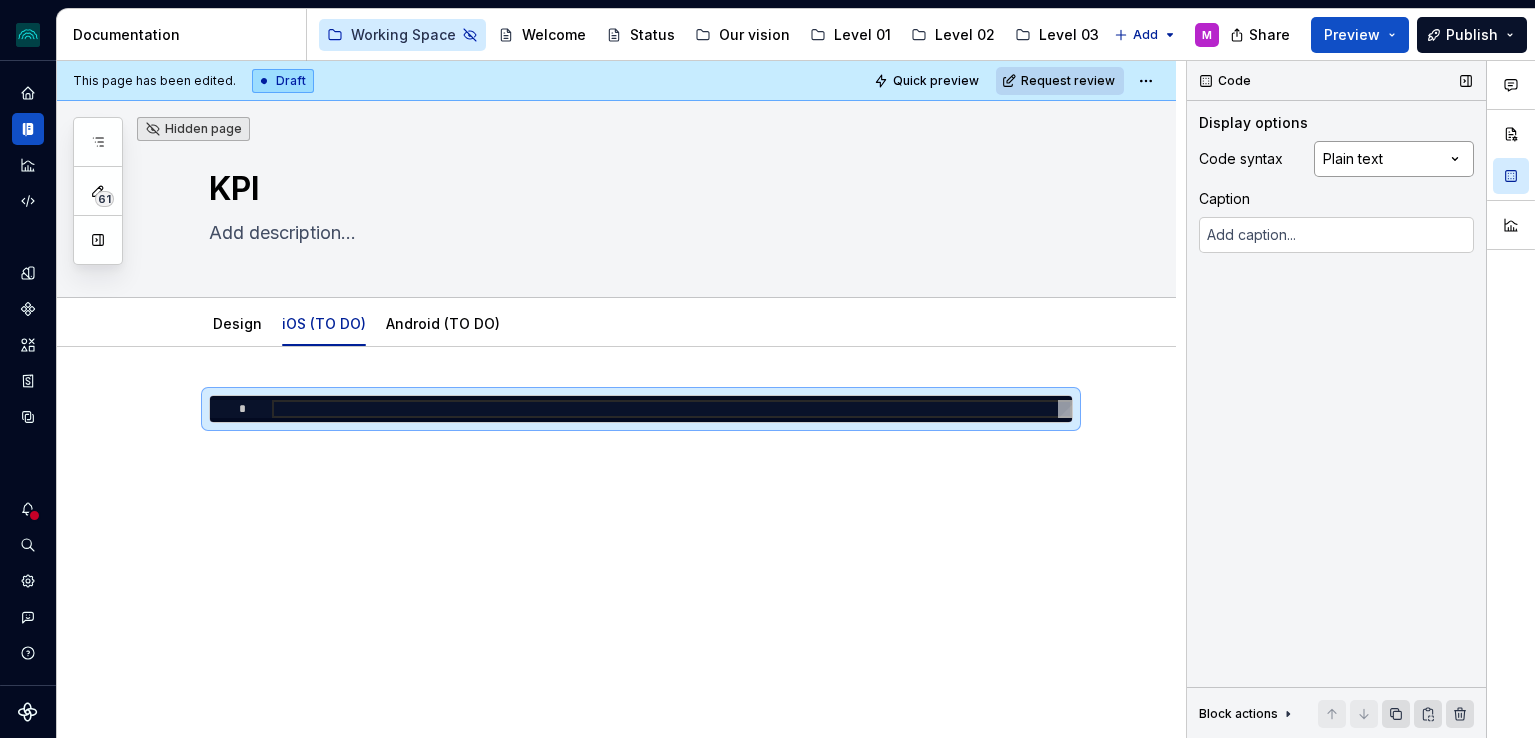 click on "Comments Open comments No comments yet Select ‘Comment’ from the block context menu to add one. Code Display options Code syntax Plain text Caption Block actions Move up Move down Duplicate Copy (⌘C) Cut (⌘X) Delete" at bounding box center (1361, 400) 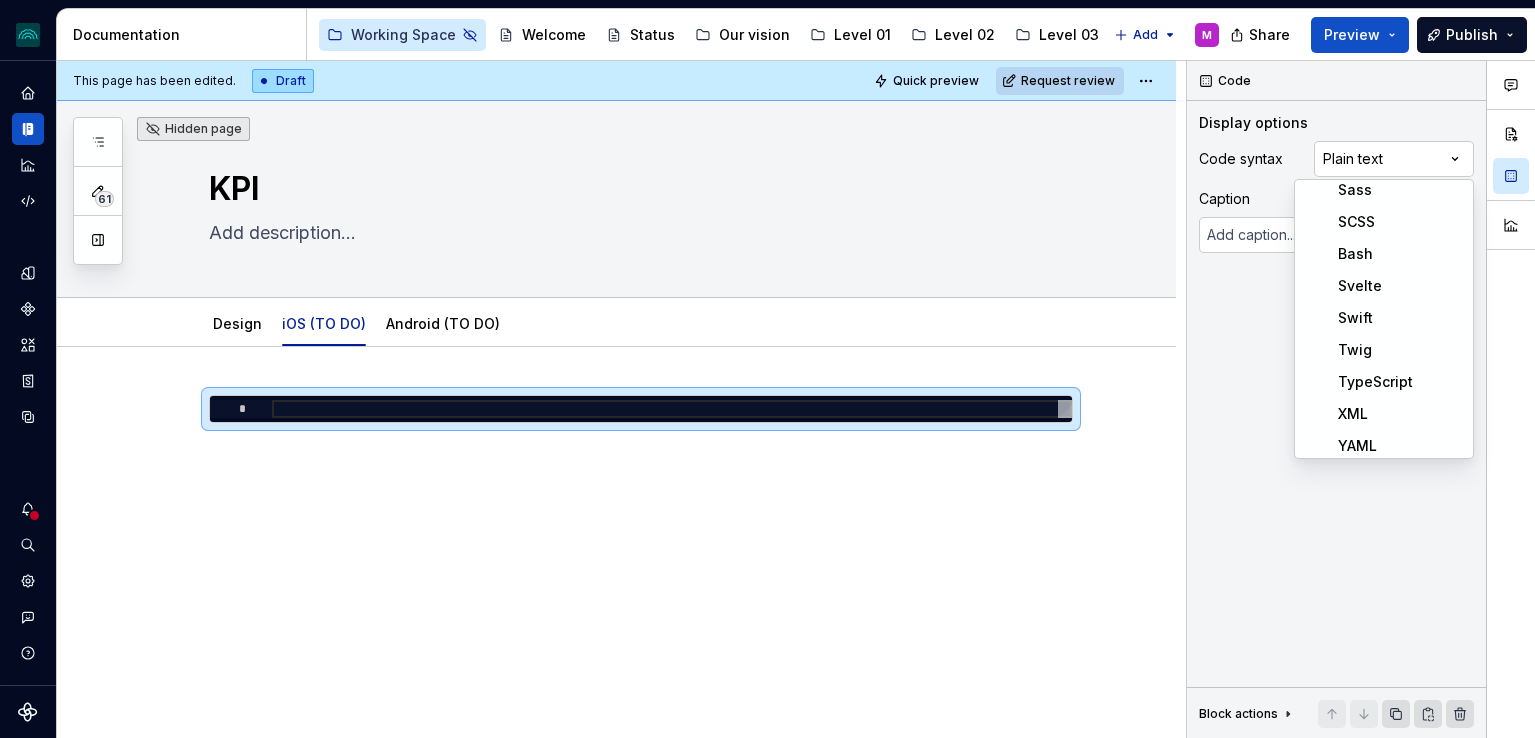 scroll, scrollTop: 752, scrollLeft: 0, axis: vertical 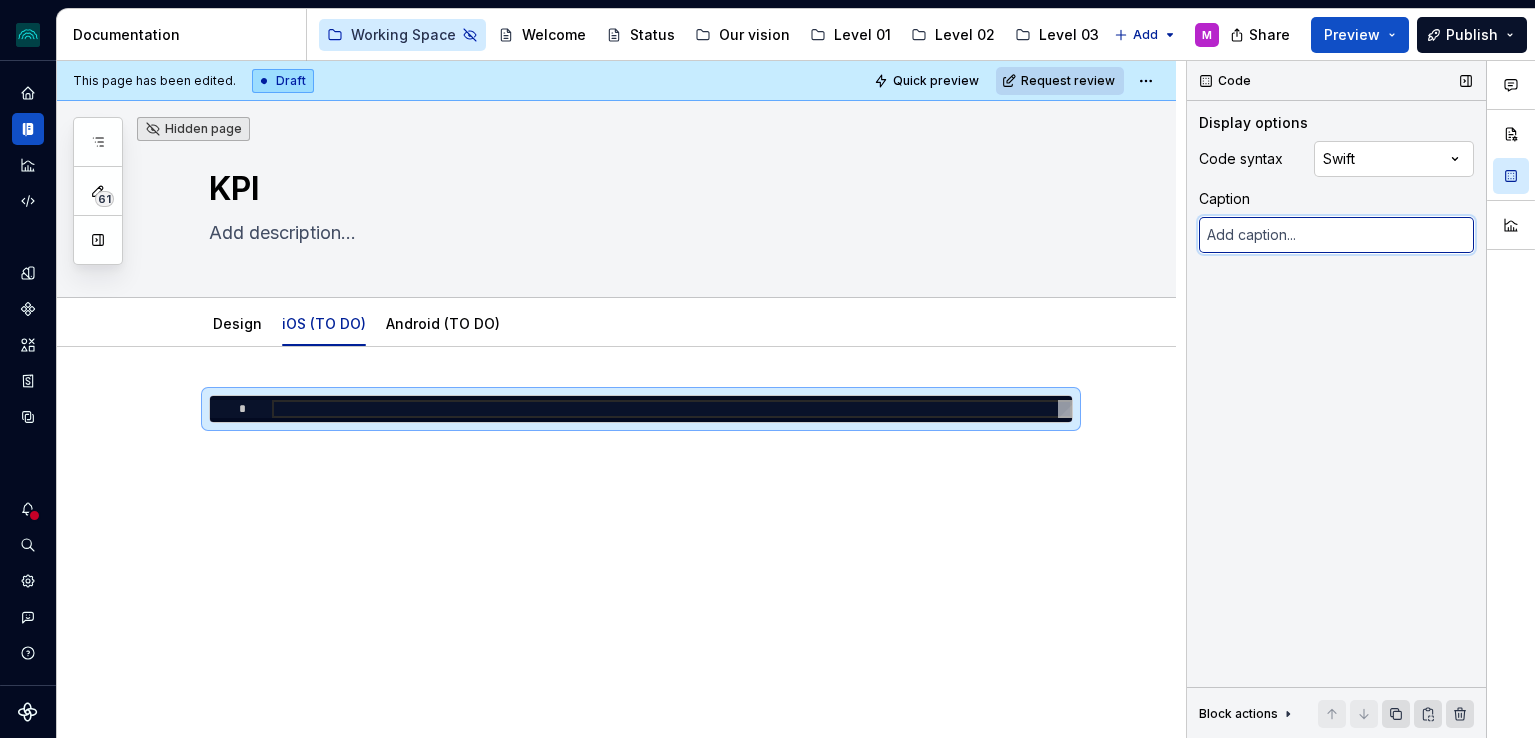 type on "*" 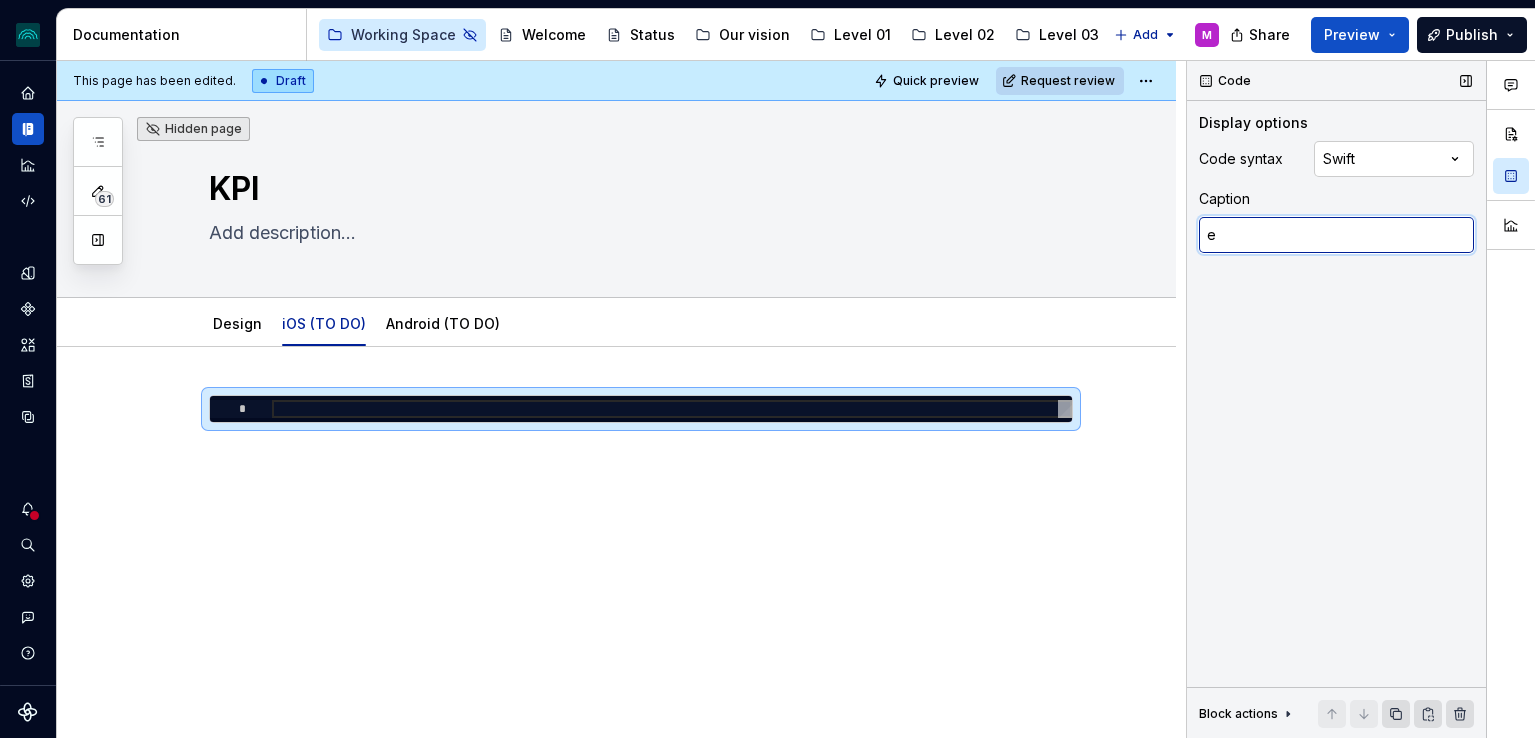 type on "*" 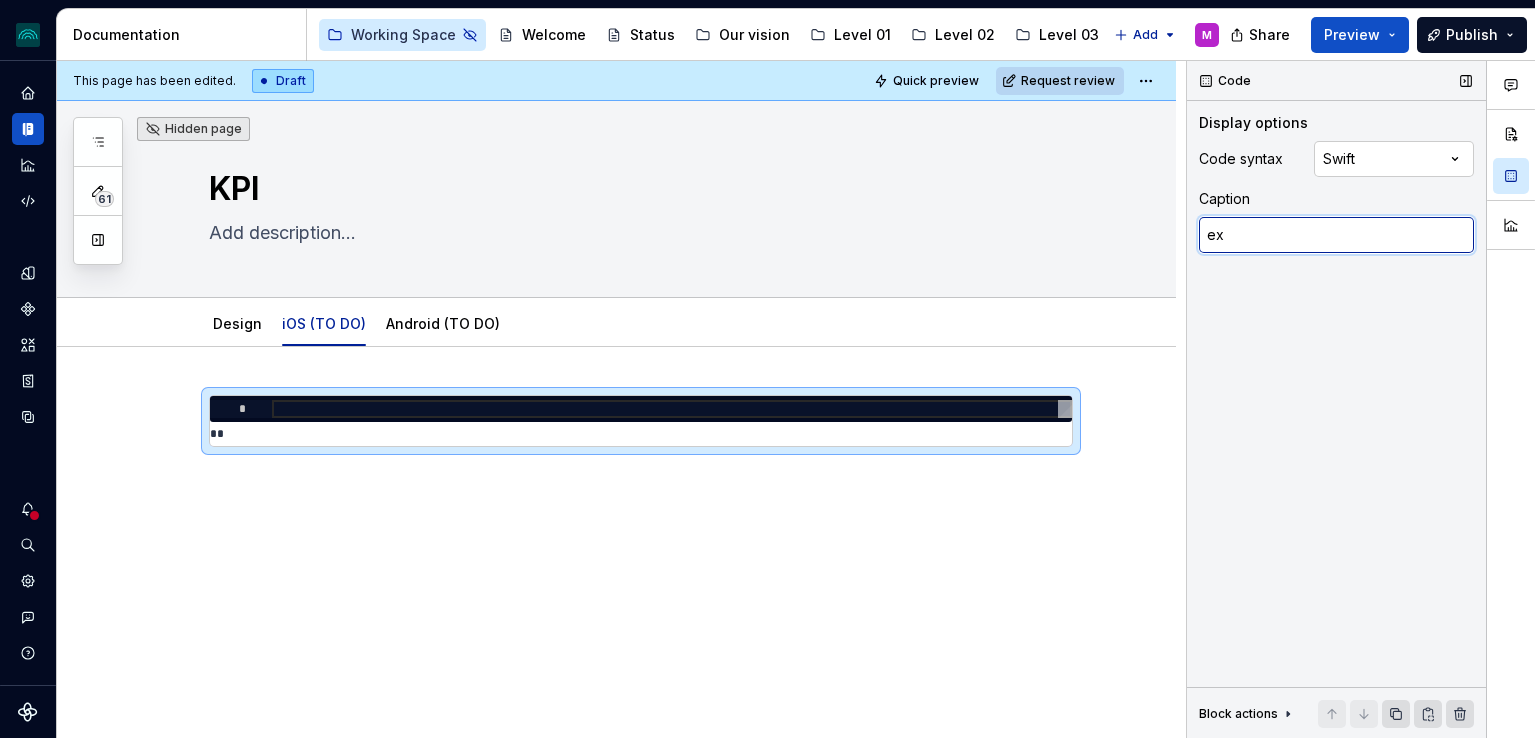 type on "*" 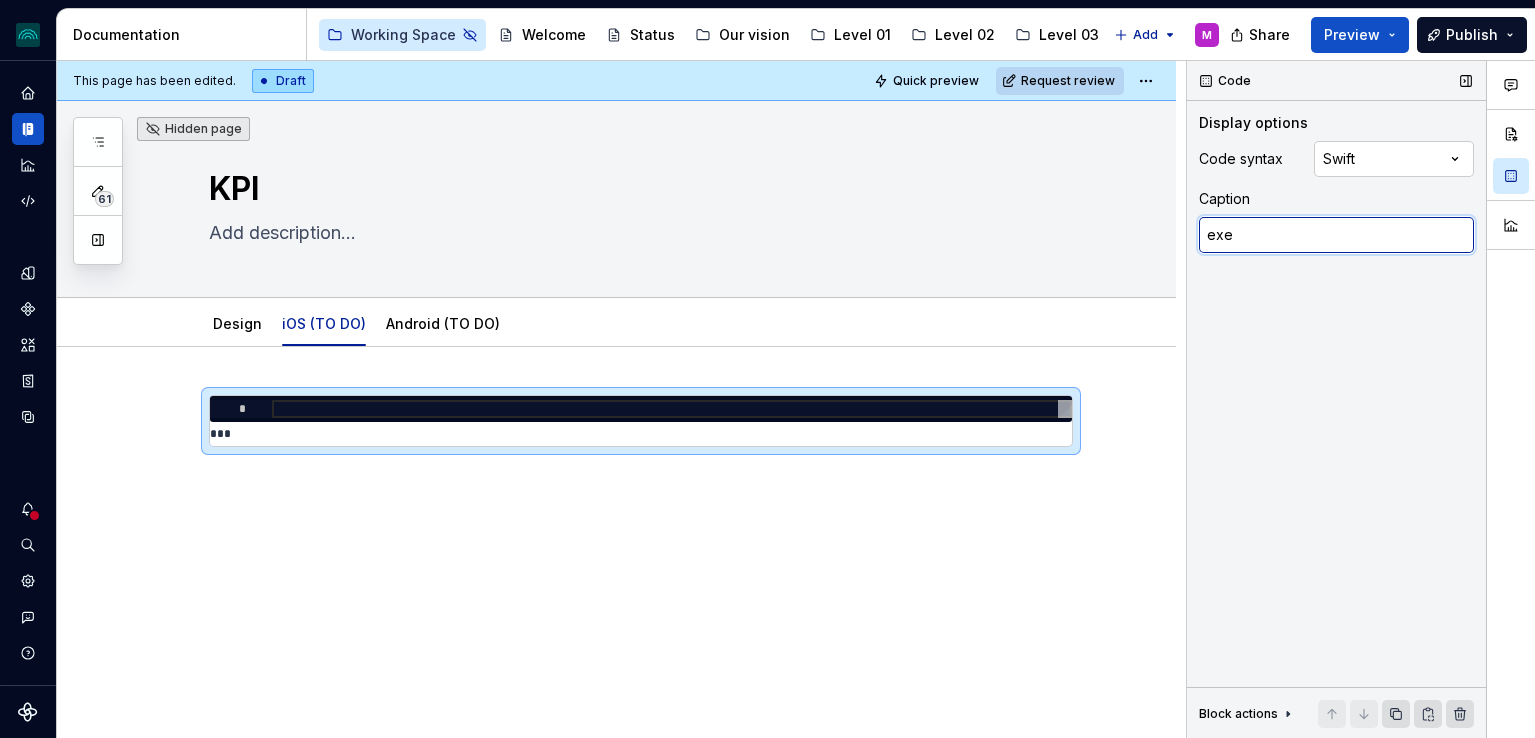 type on "*" 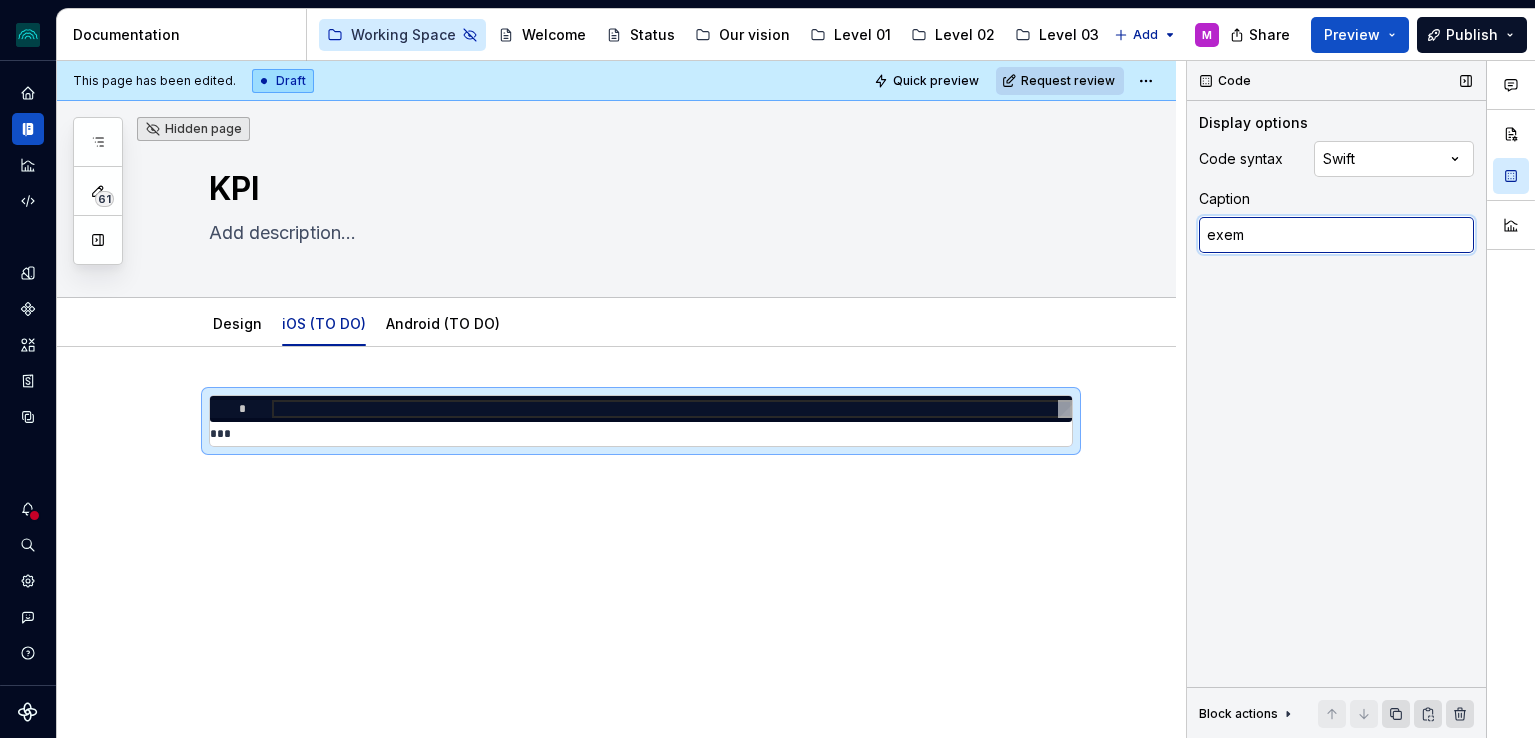 type on "*" 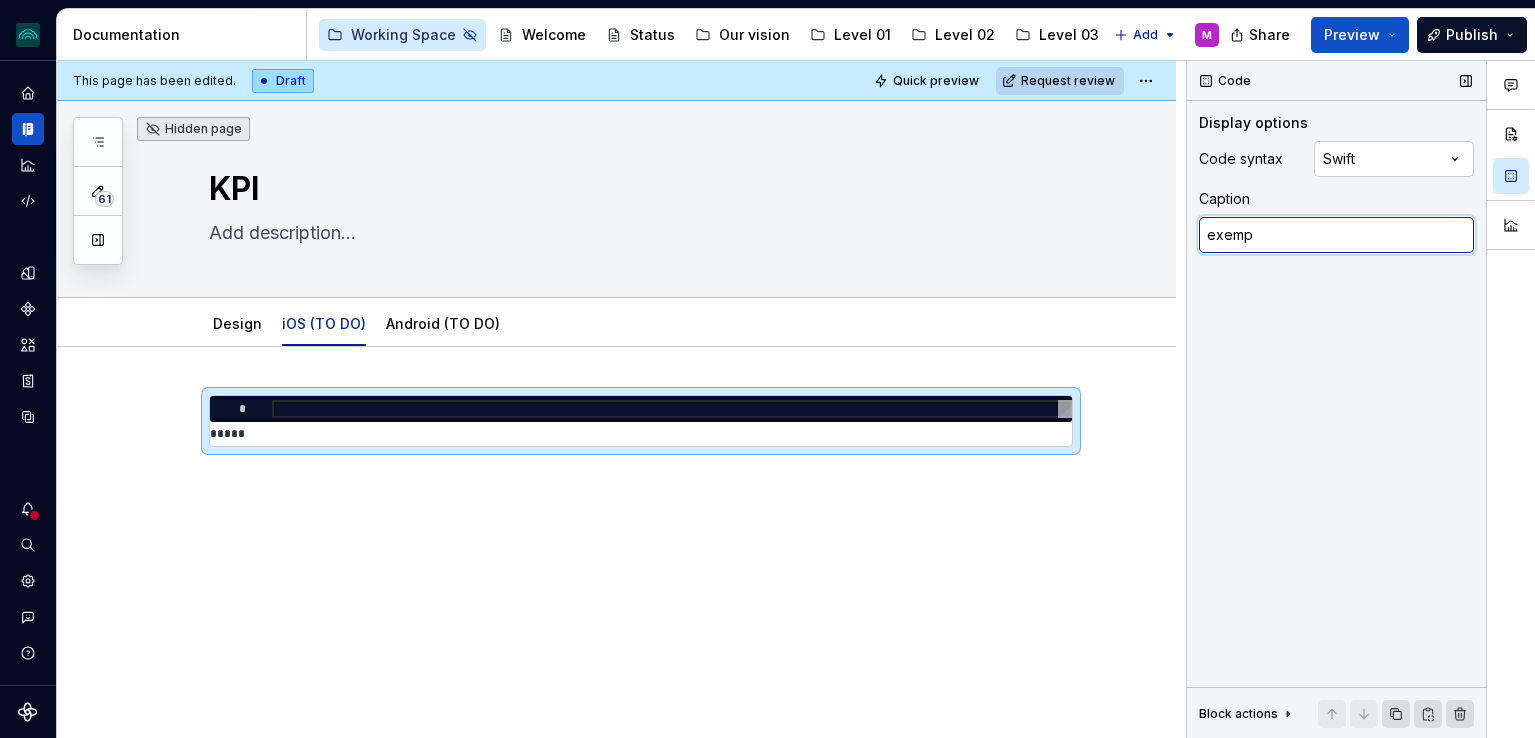 type on "*" 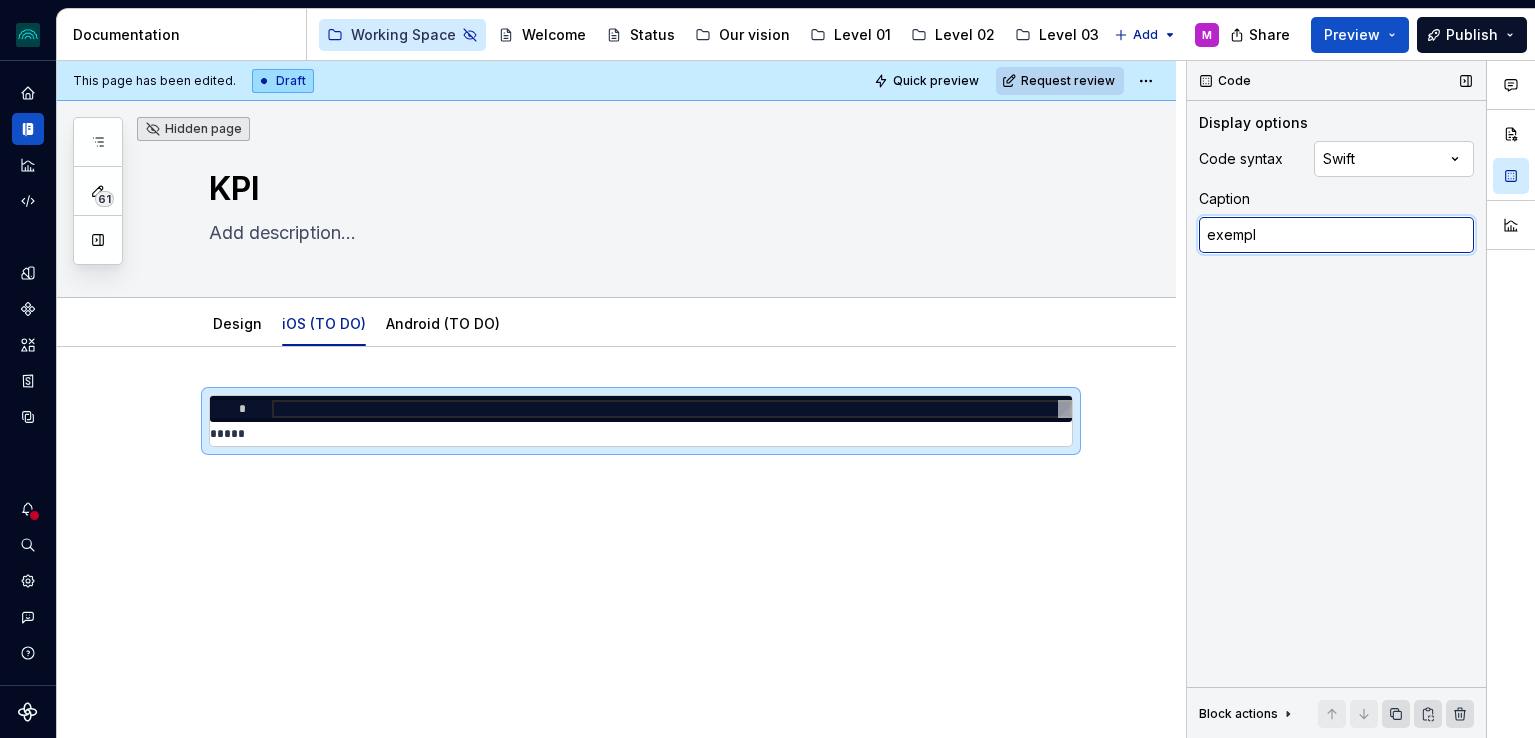 type on "*" 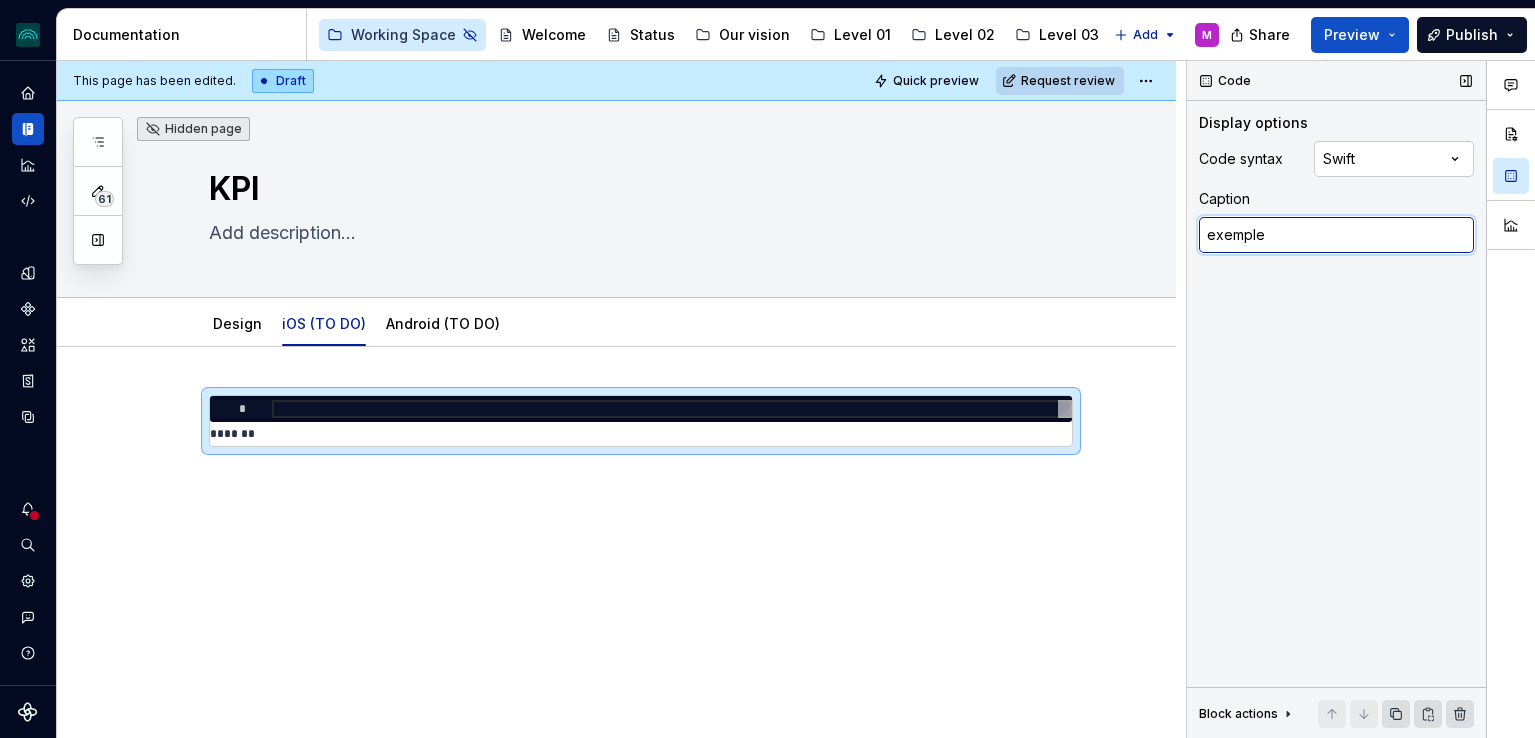 type on "*" 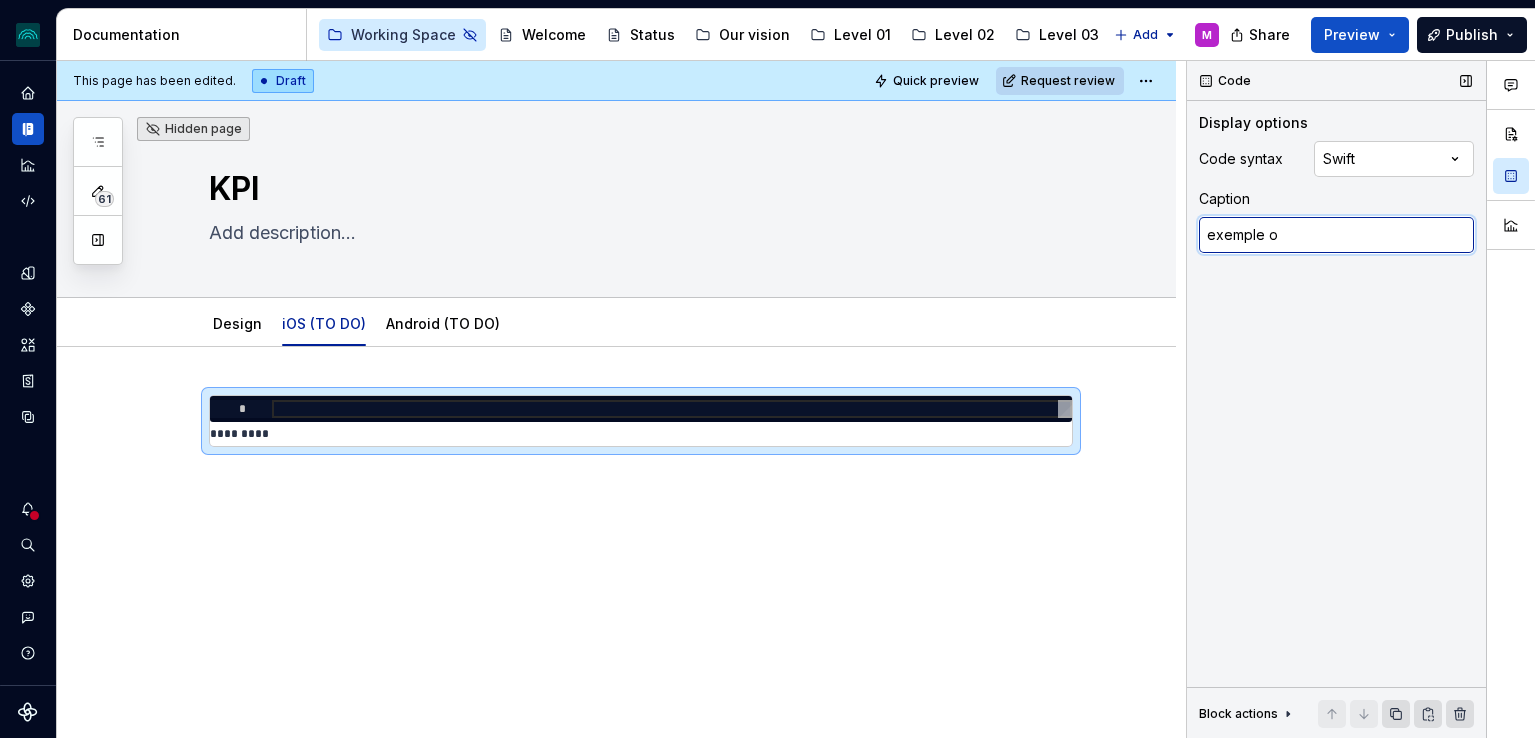 type on "*" 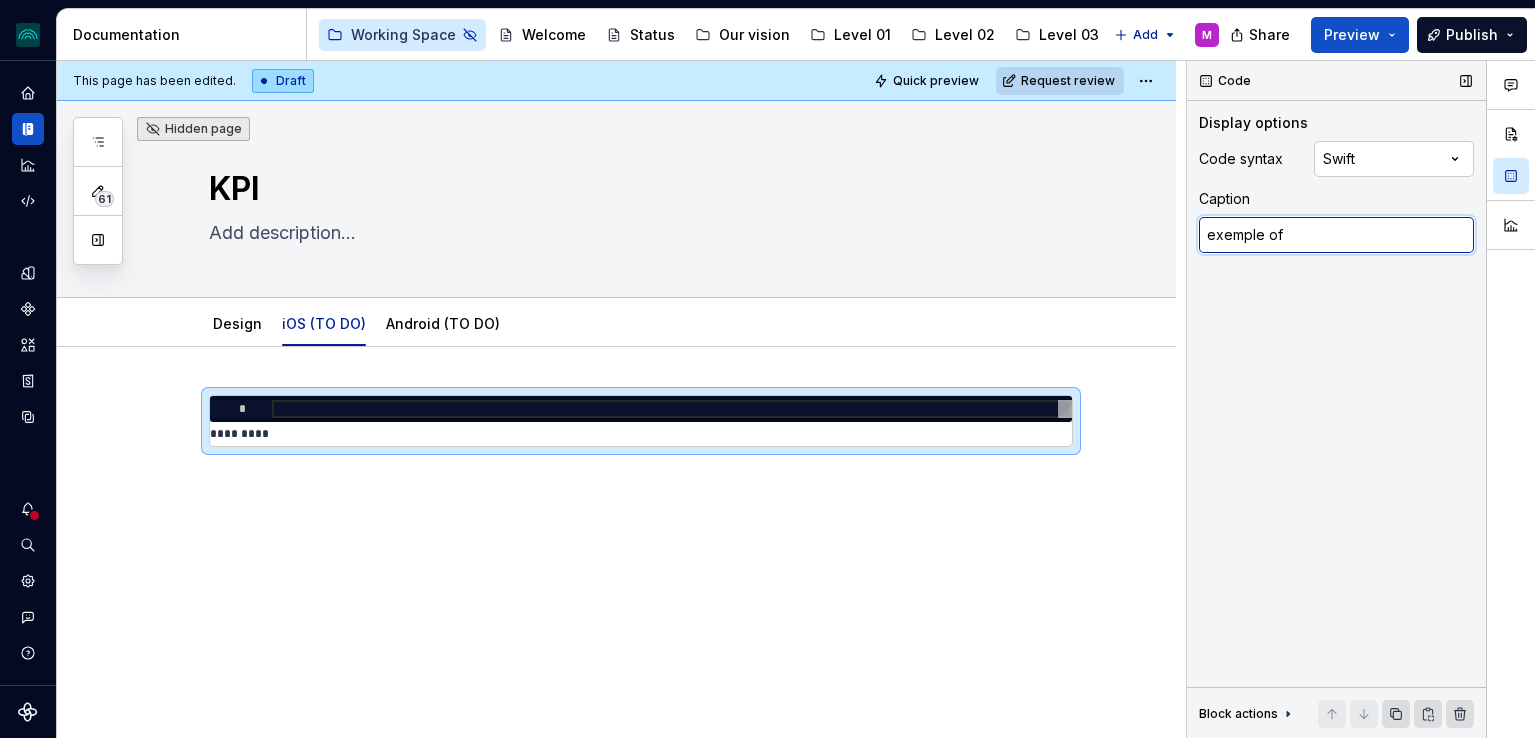 type on "*" 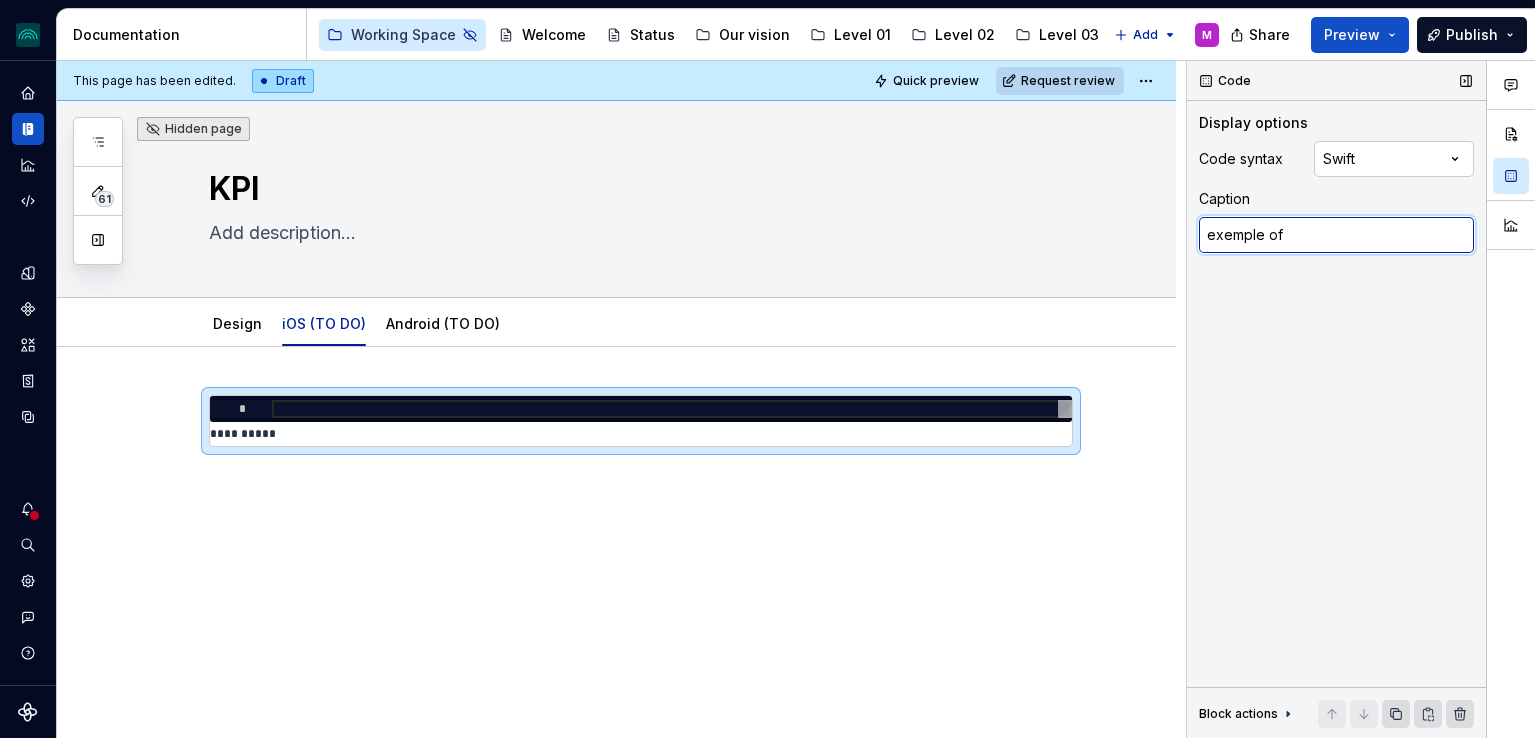 type on "*" 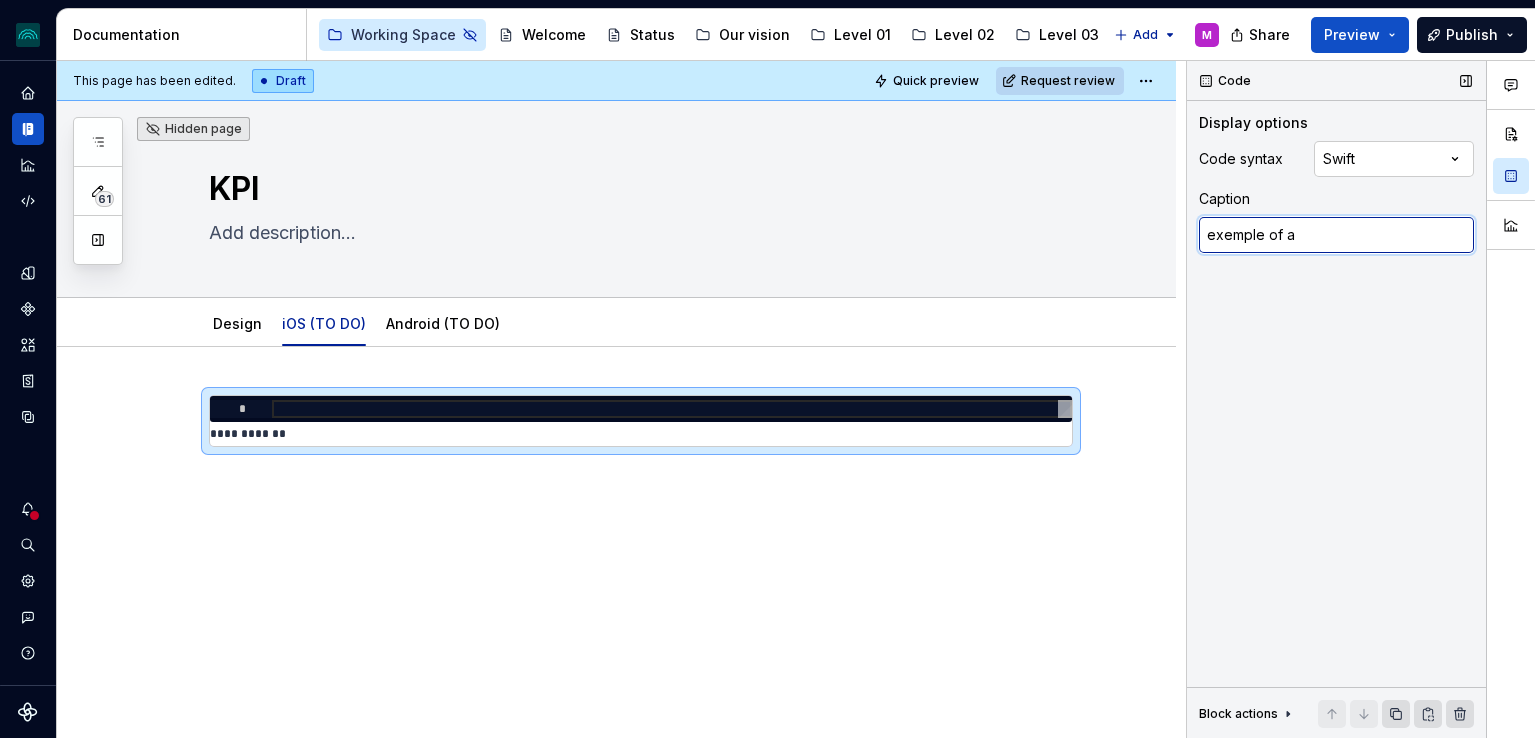 type on "*" 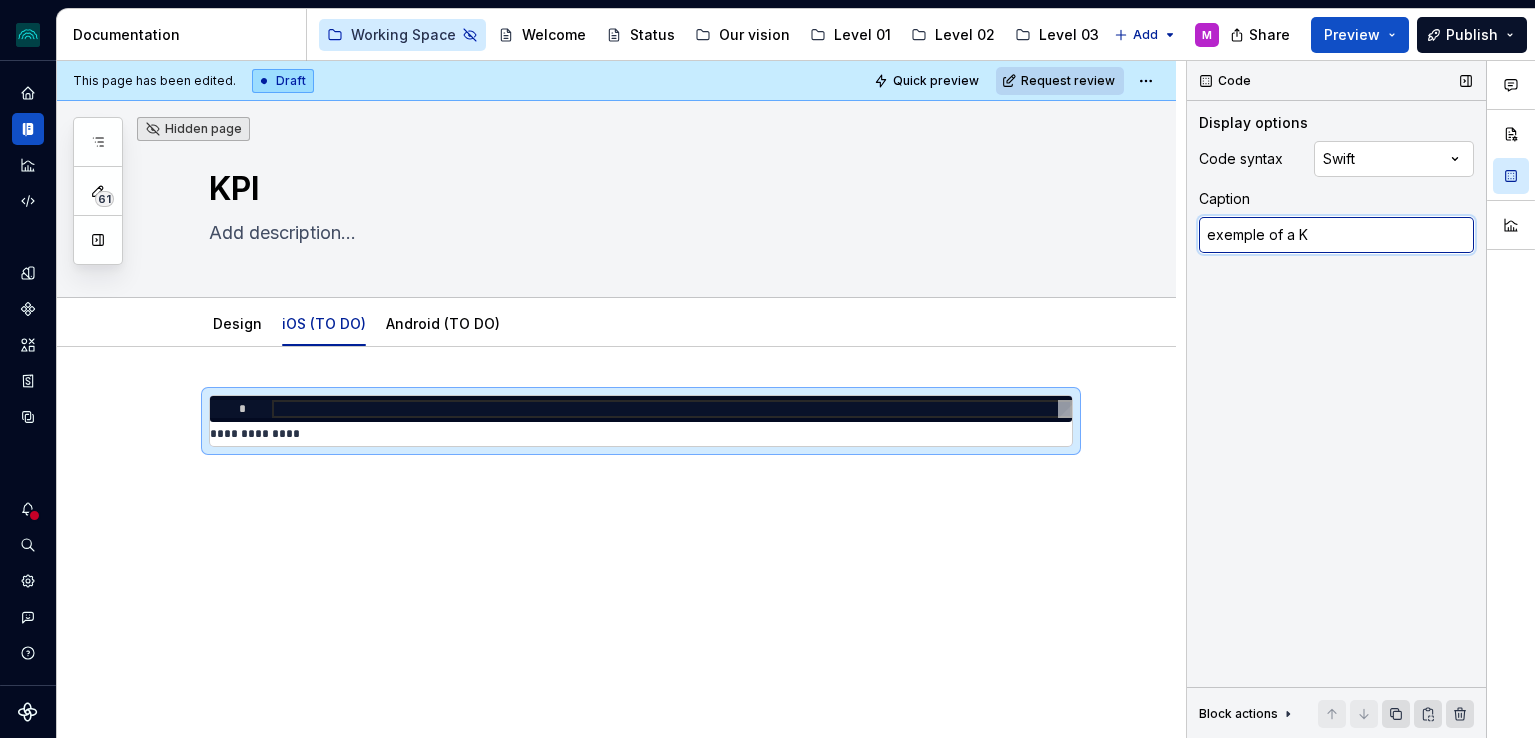 type on "*" 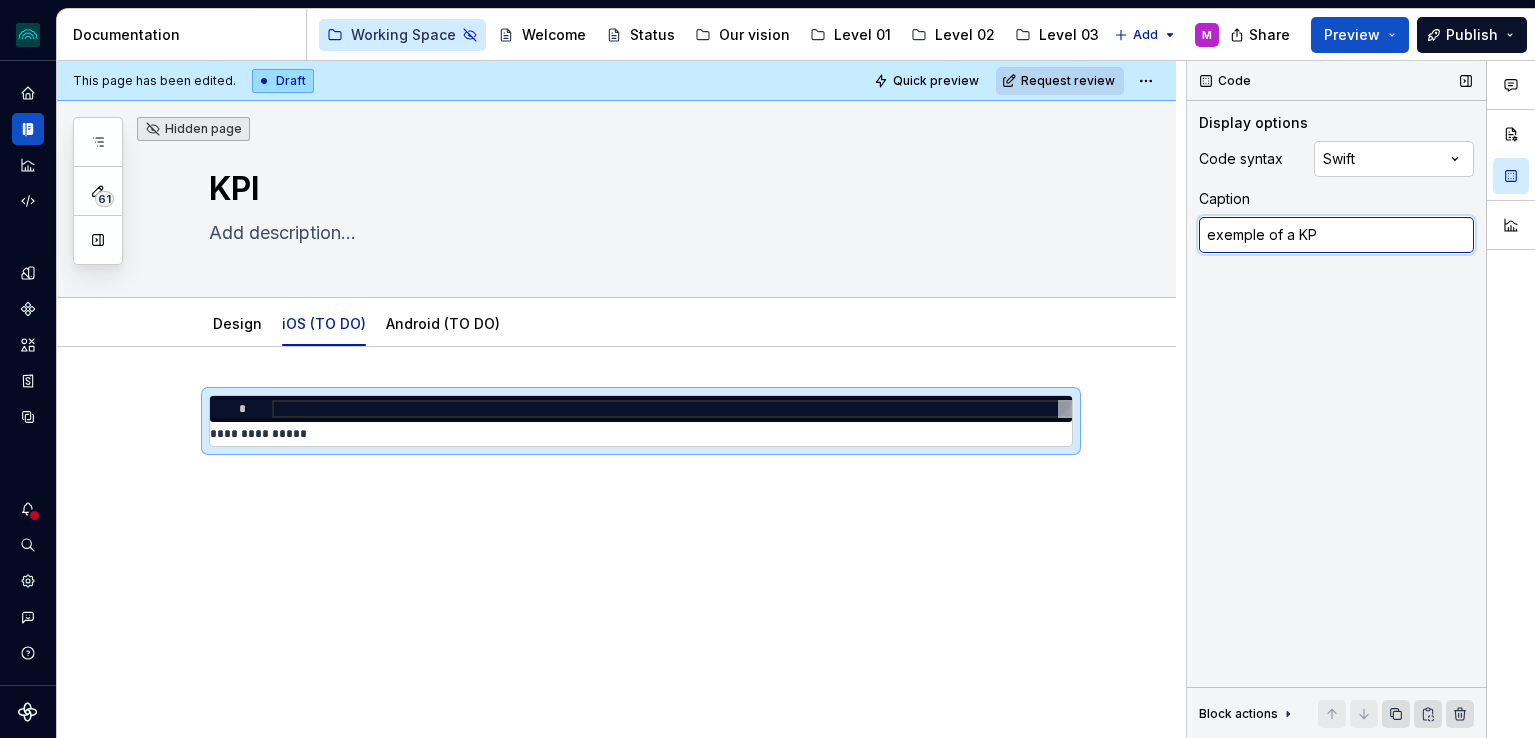 type on "*" 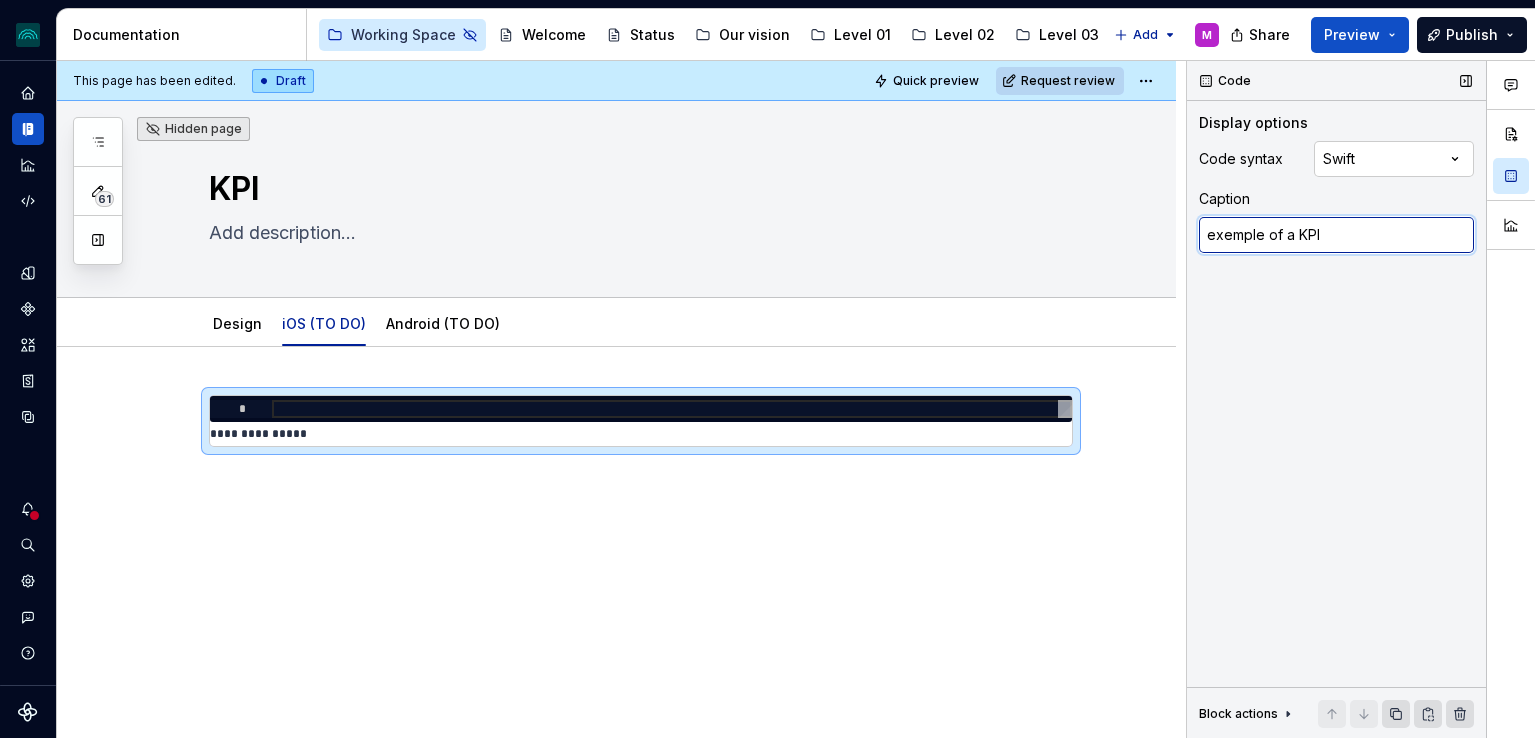 type on "exemple of a KPI" 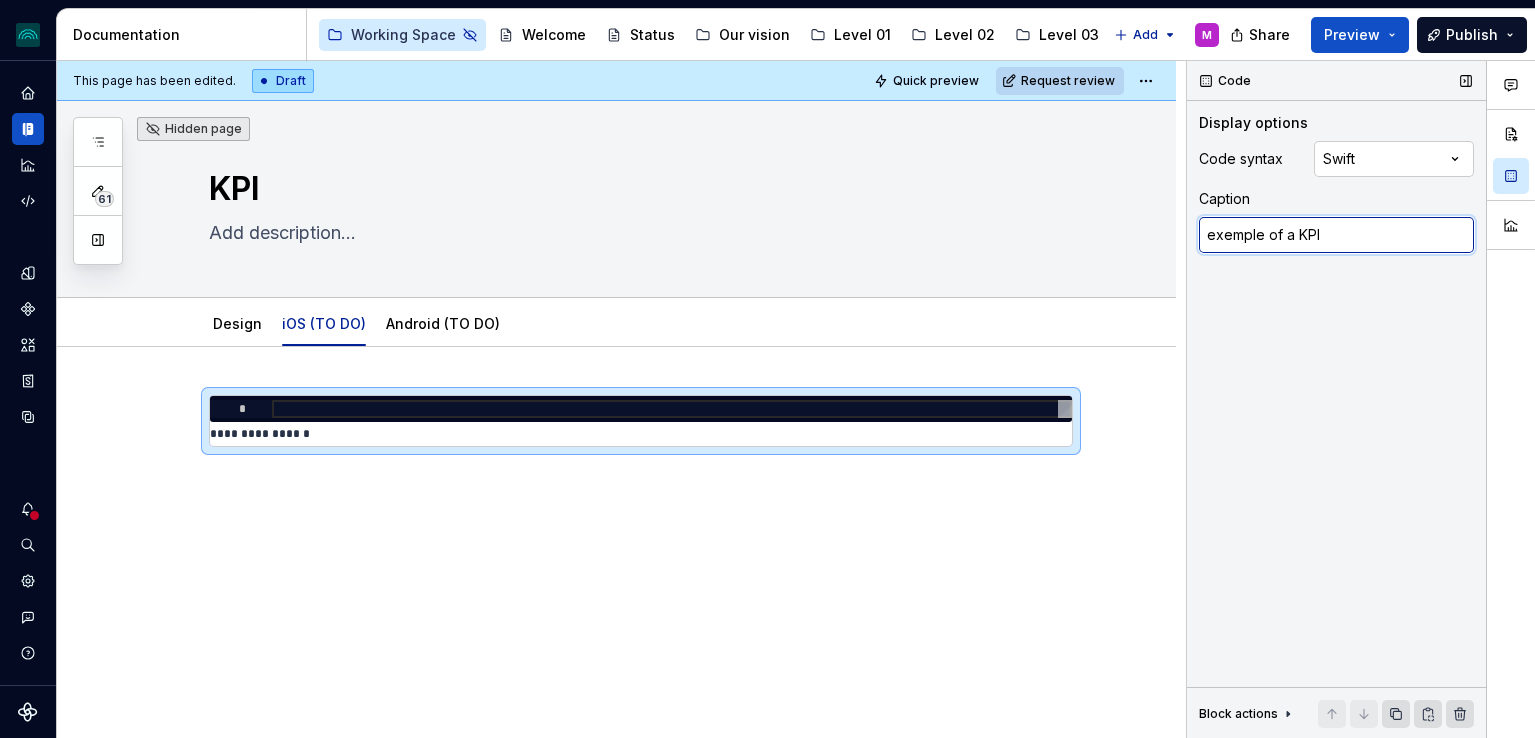 type on "*" 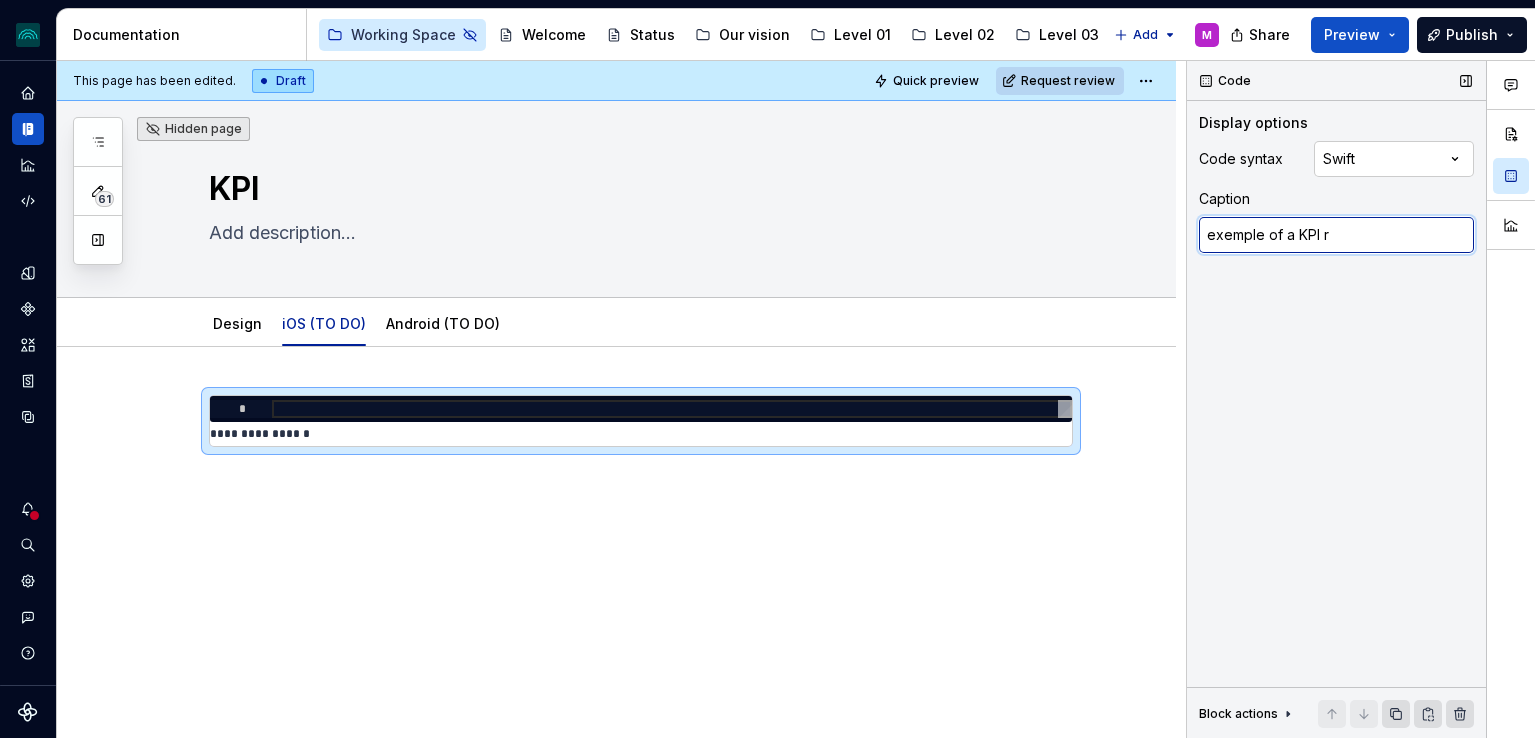 type on "*" 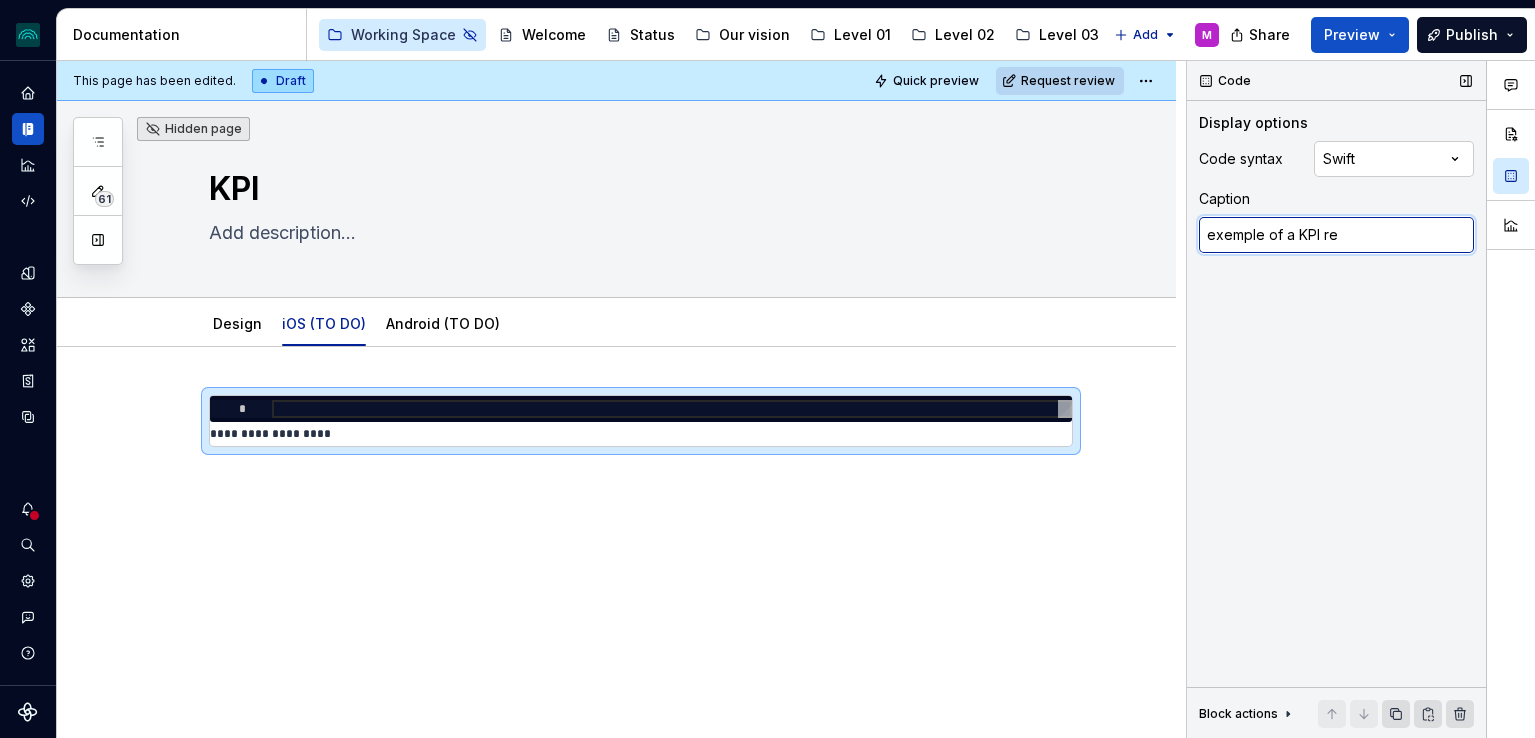 type on "*" 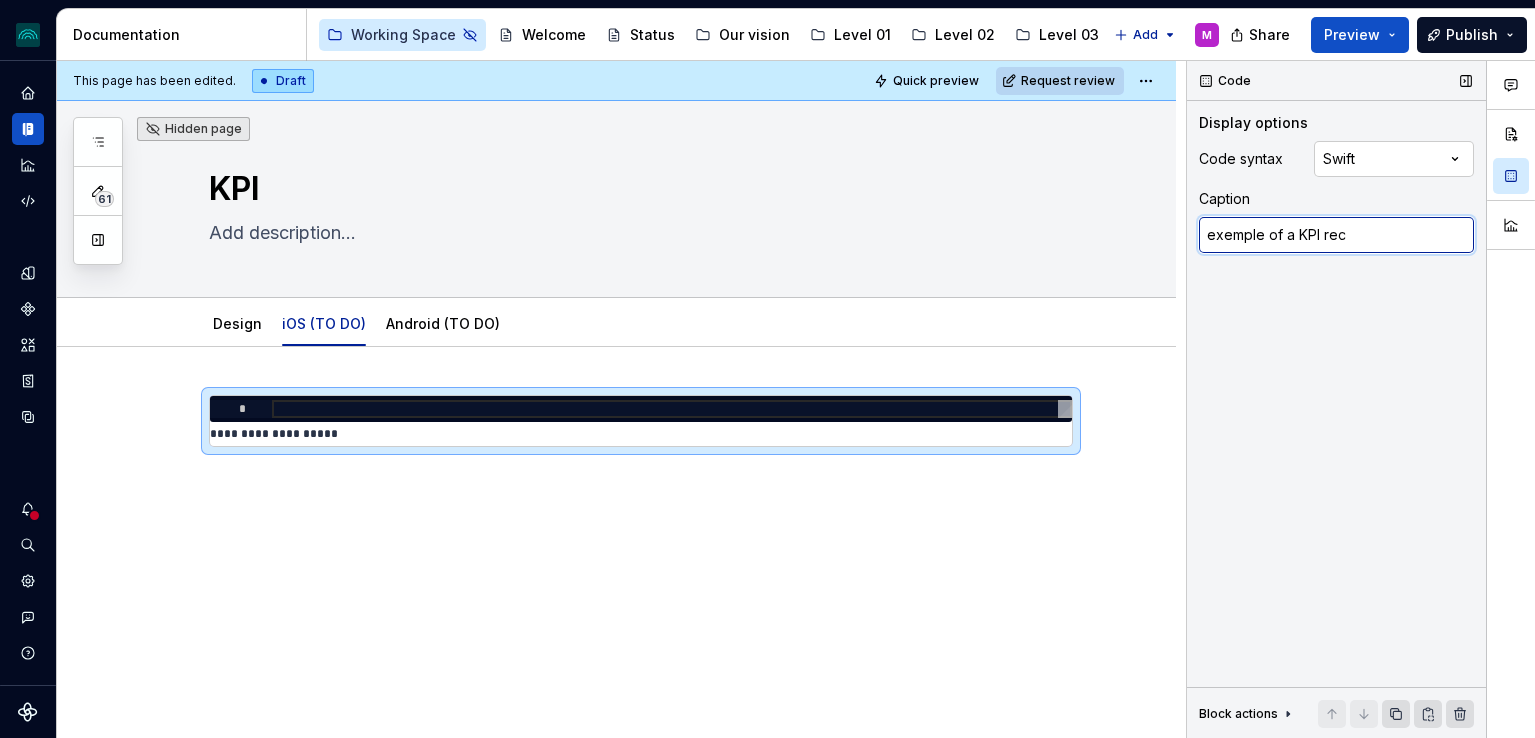 type on "*" 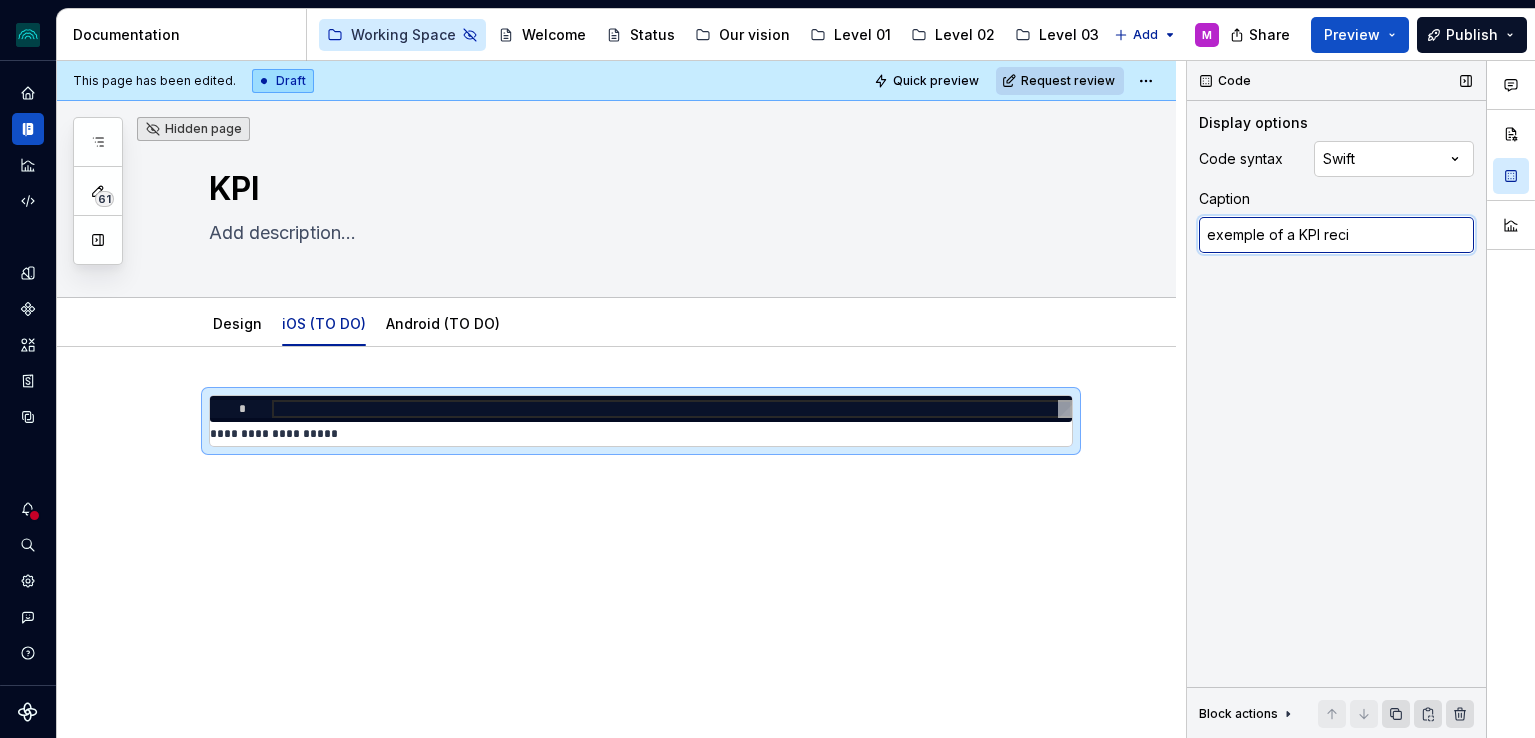 type on "*" 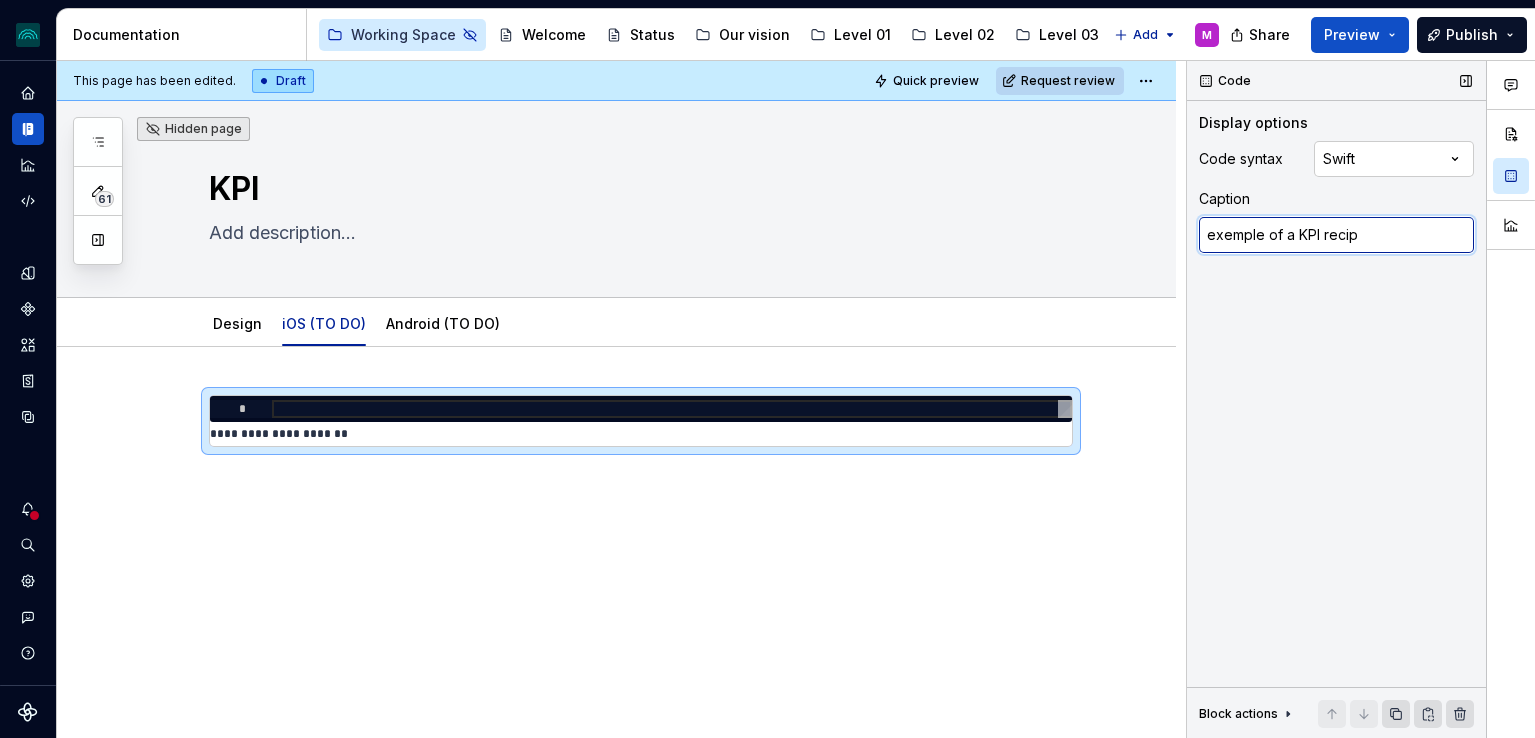 type on "exemple of a KPI recipe" 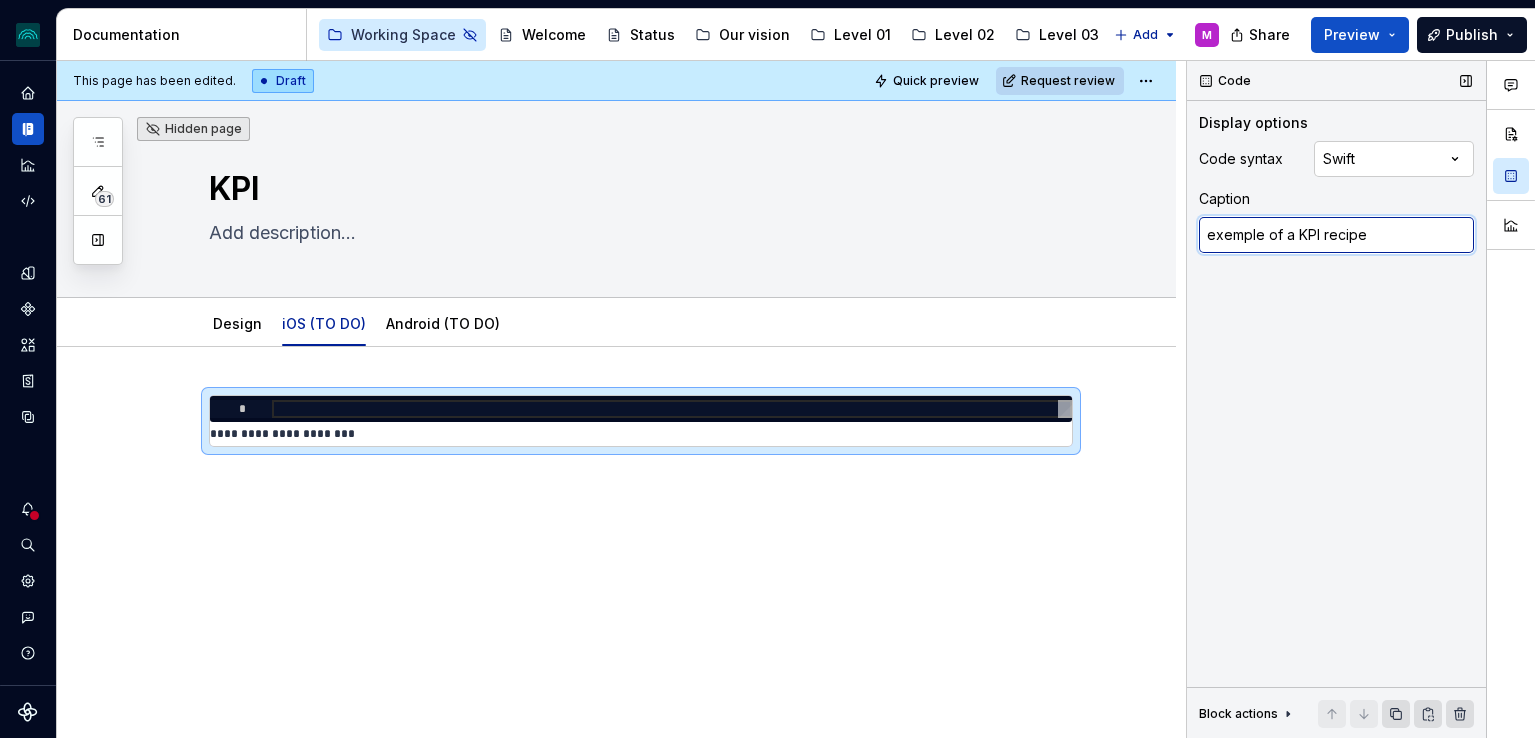 type on "*" 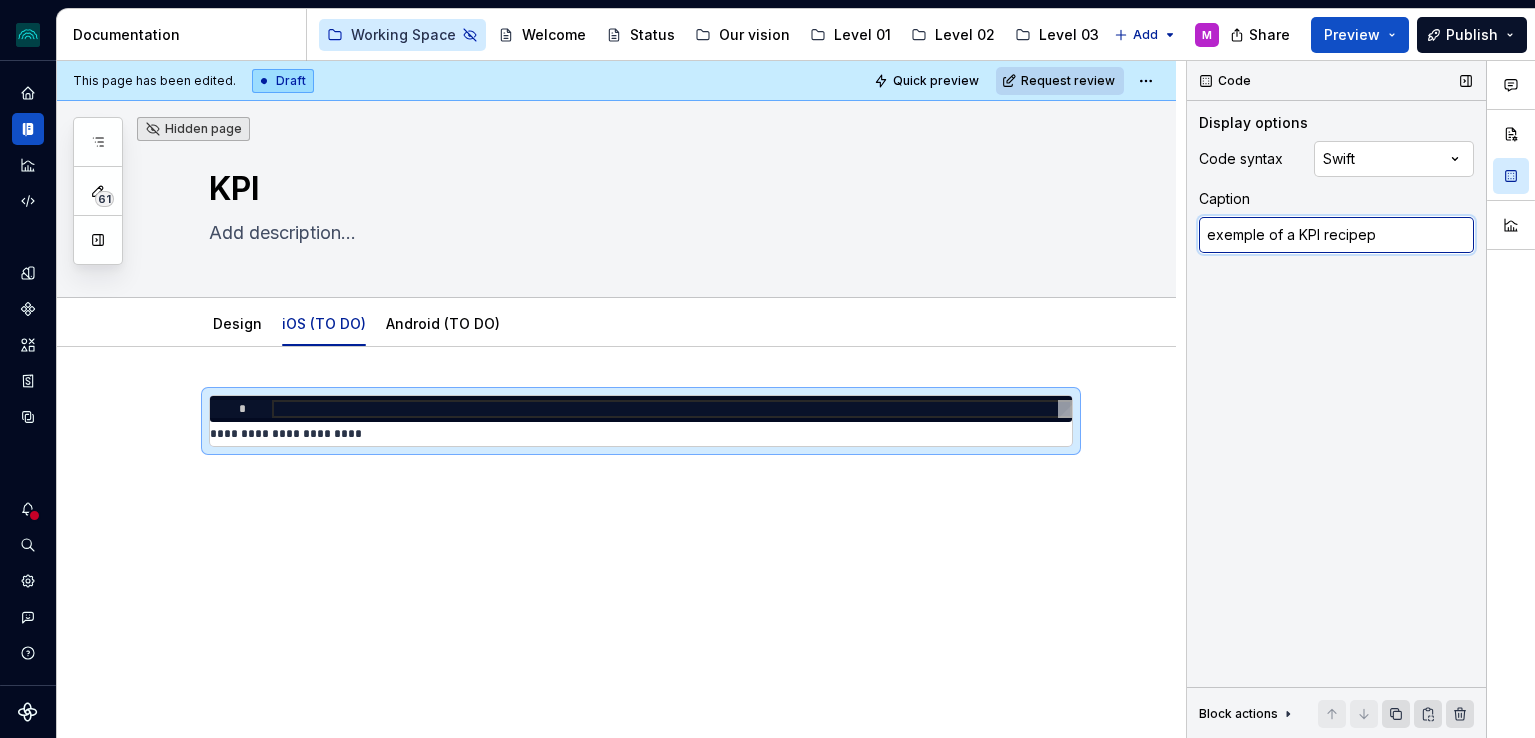 type on "*" 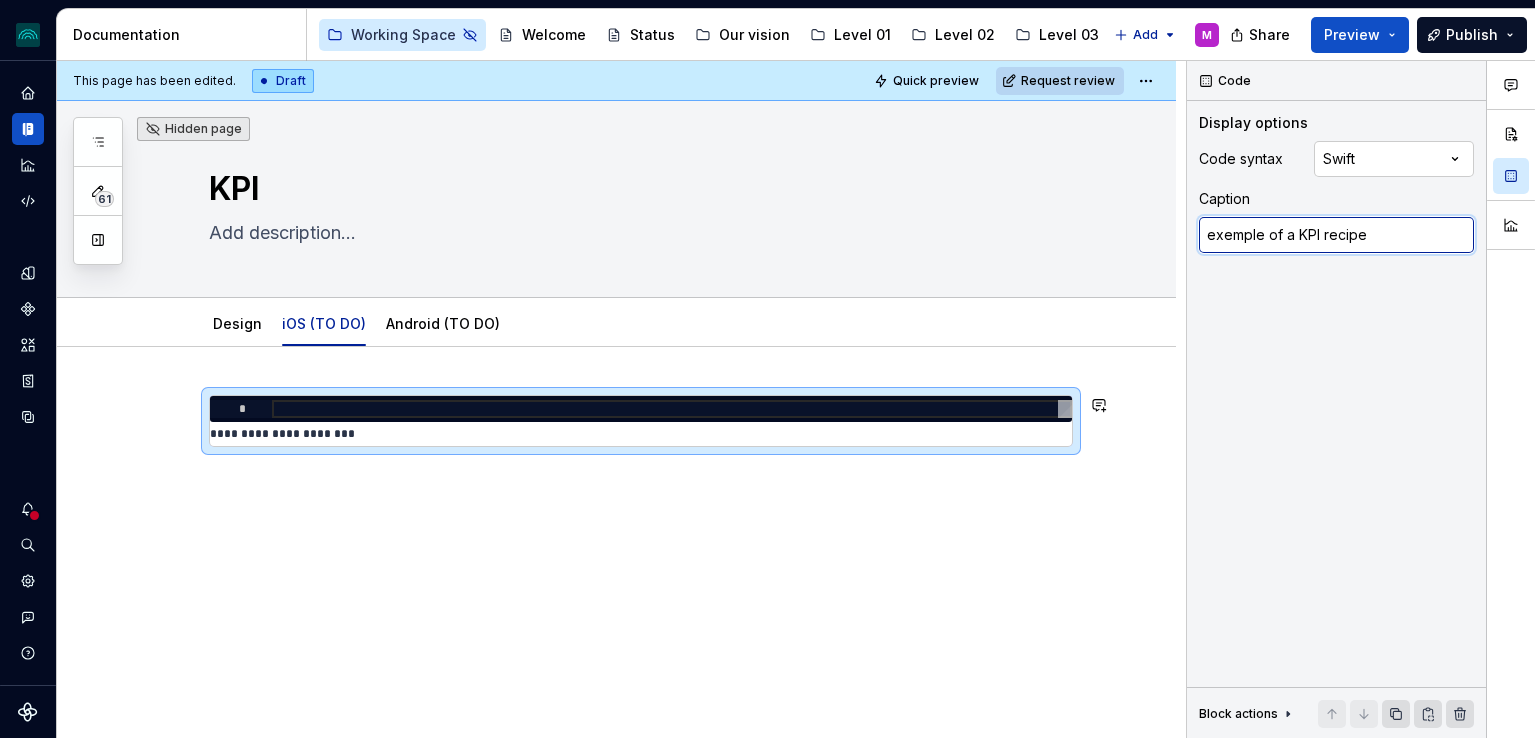 type on "exemple of a KPI recipe" 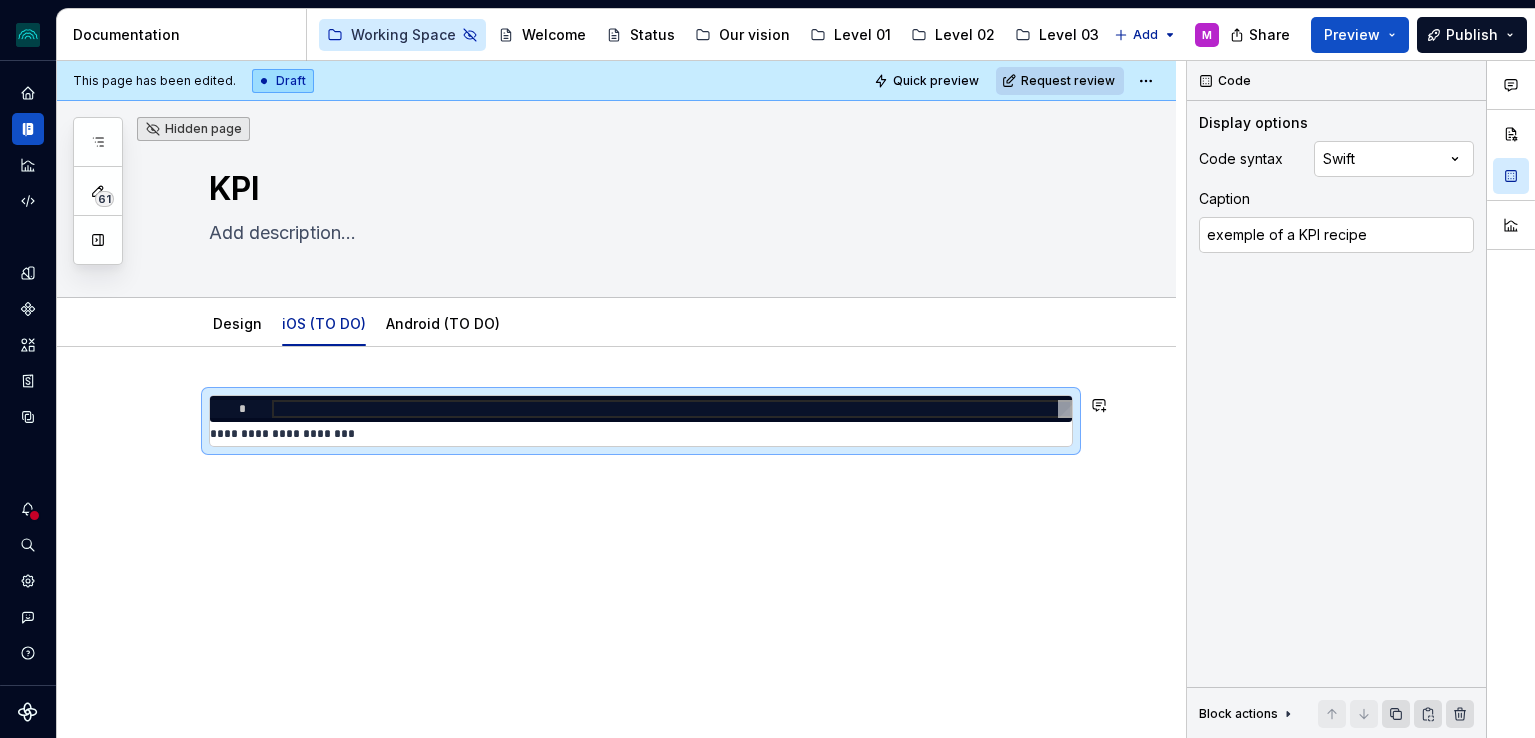 click on "**********" at bounding box center (616, 531) 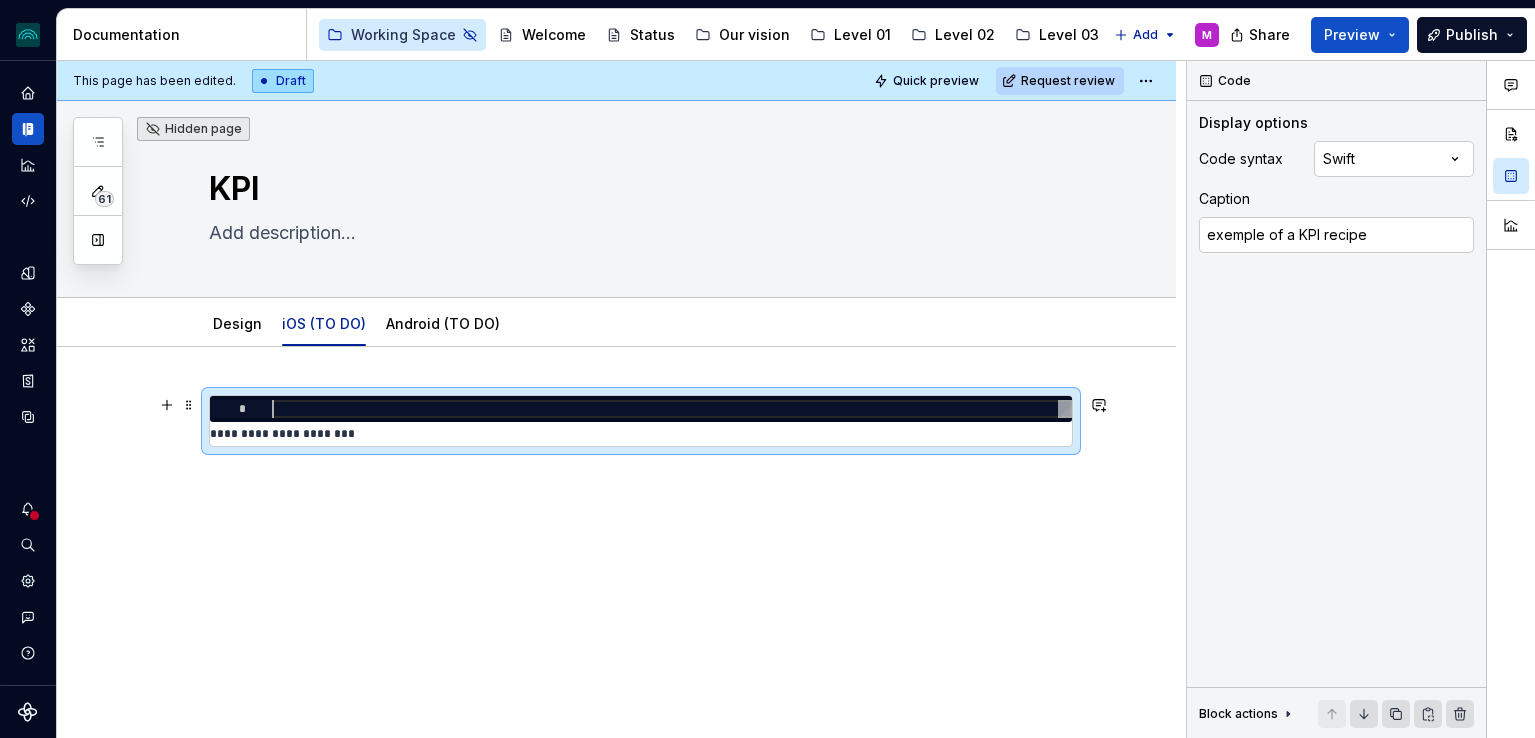 click at bounding box center [672, 409] 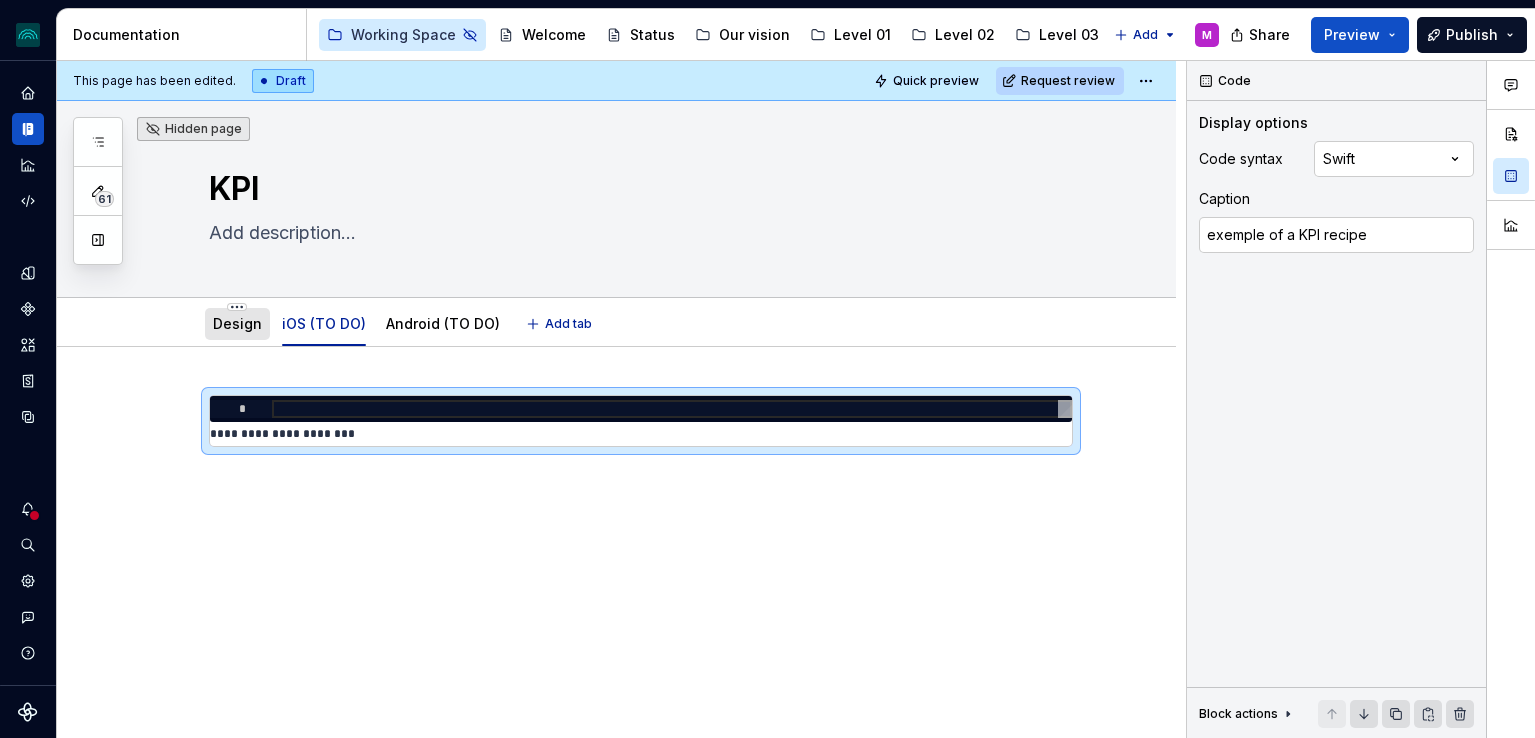 click on "Design" at bounding box center [237, 323] 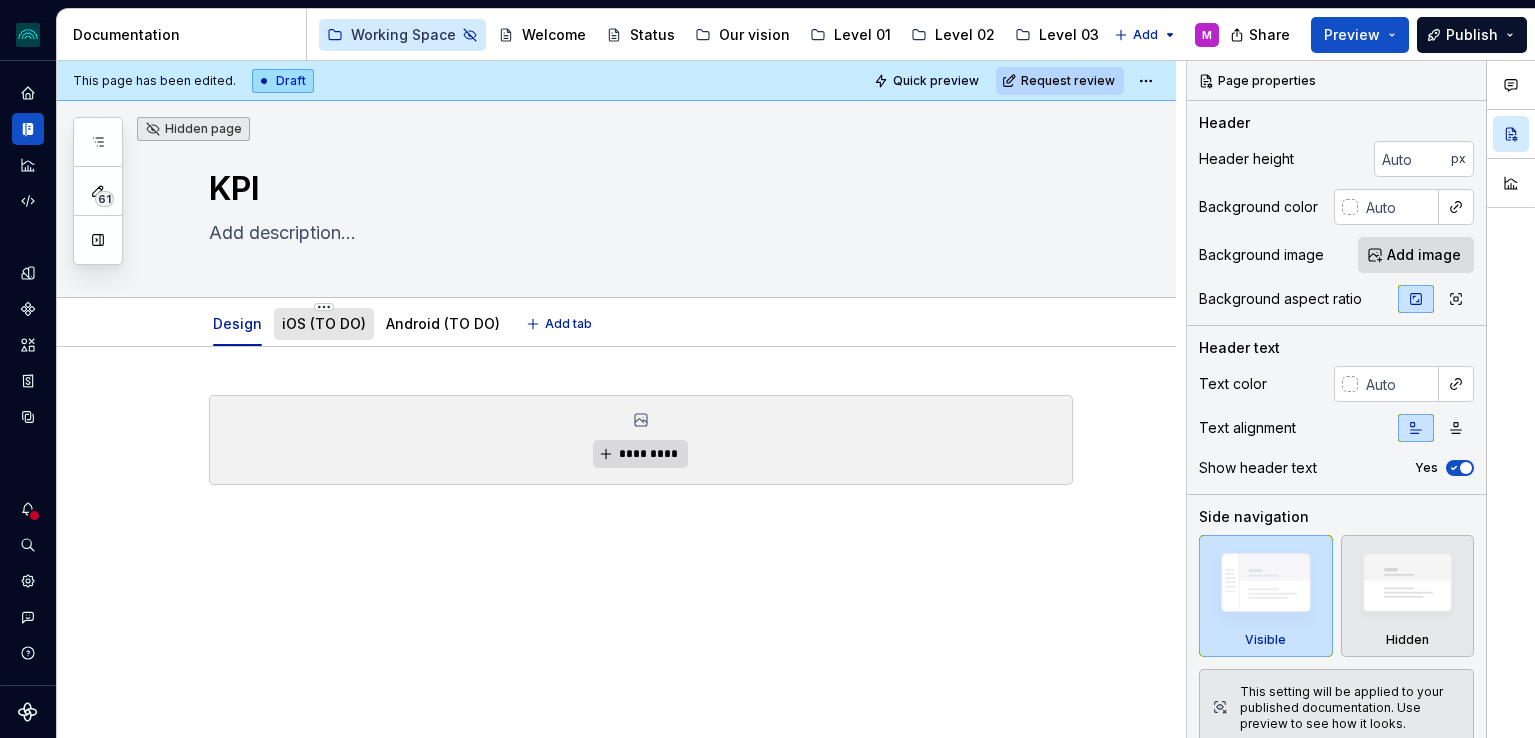 click on "iOS (TO DO)" at bounding box center (324, 323) 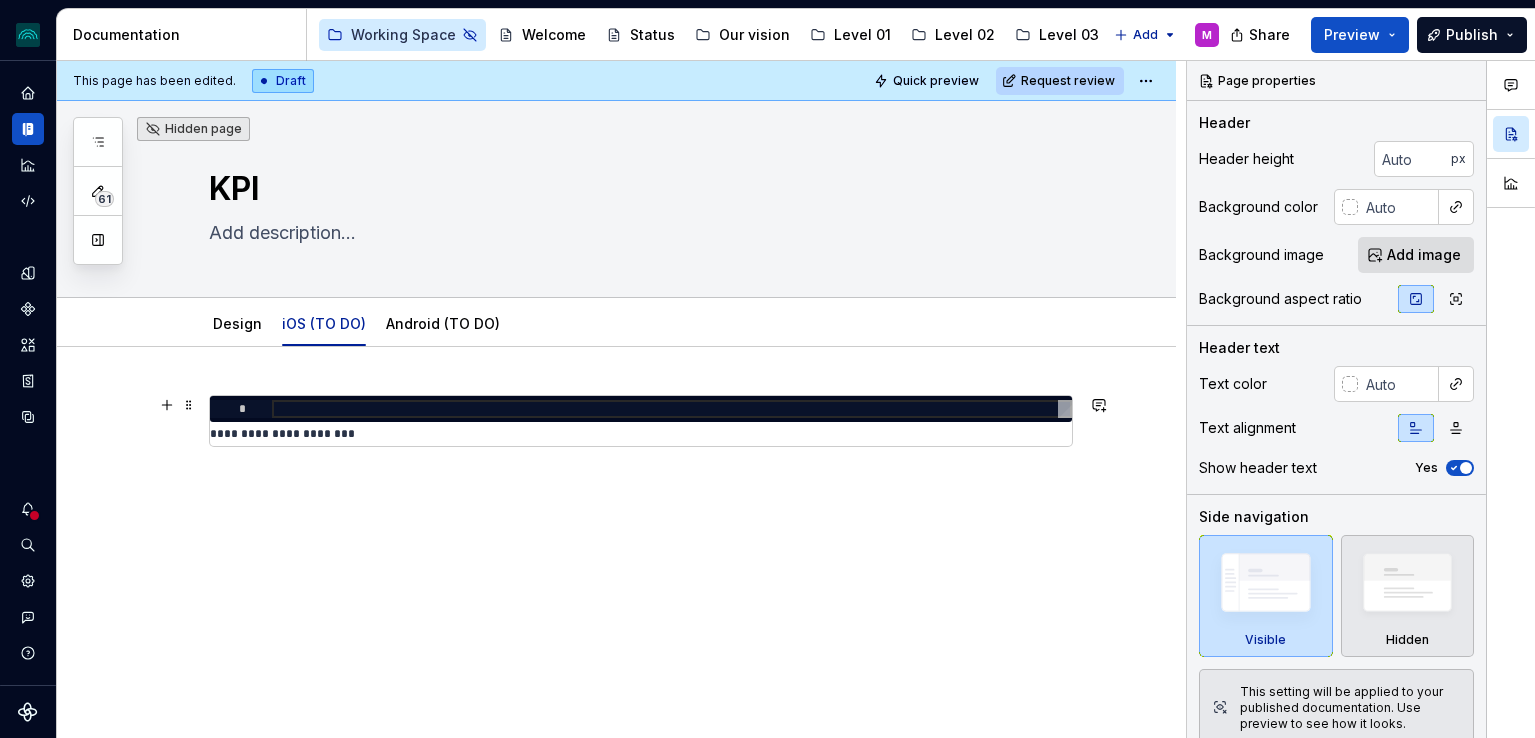 click at bounding box center (672, 409) 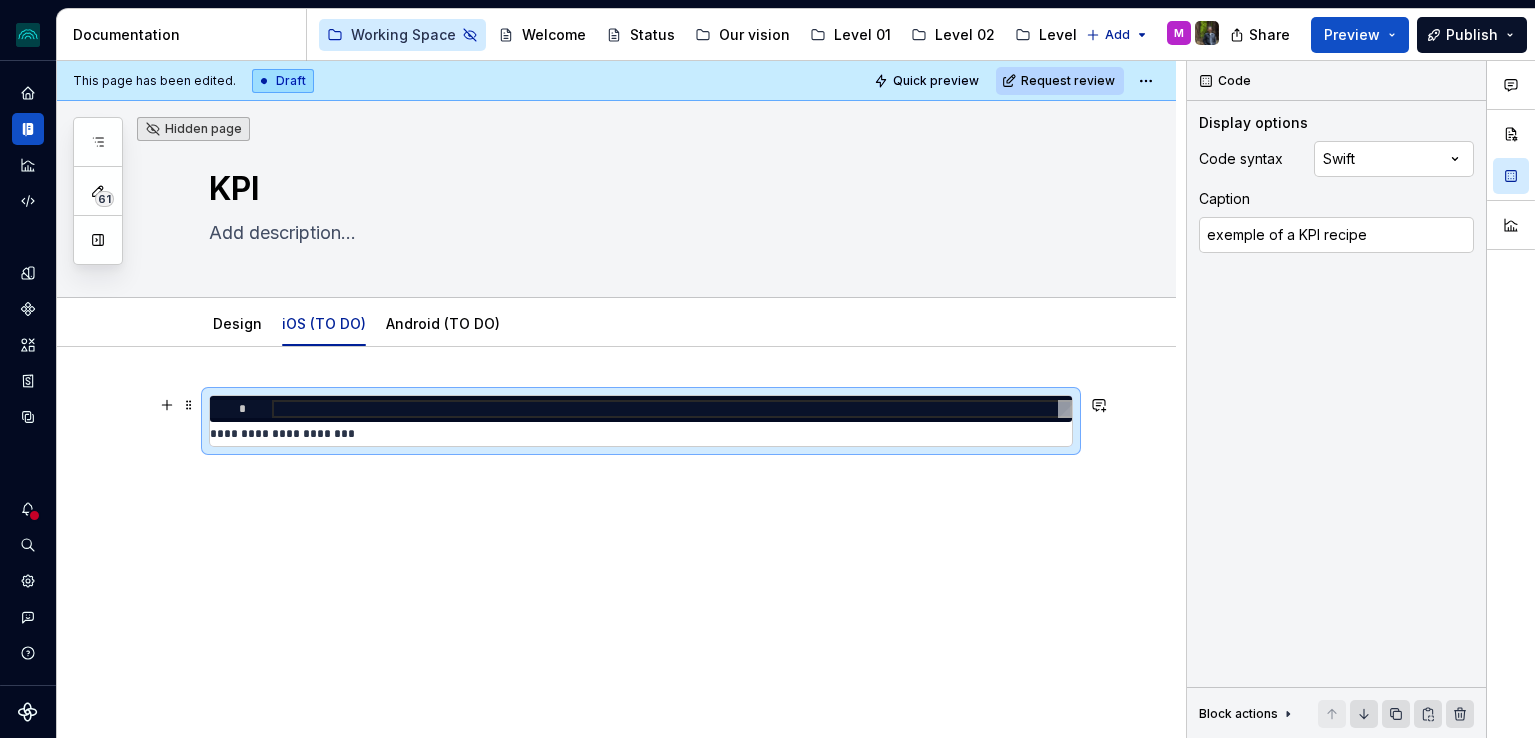 click at bounding box center [672, 409] 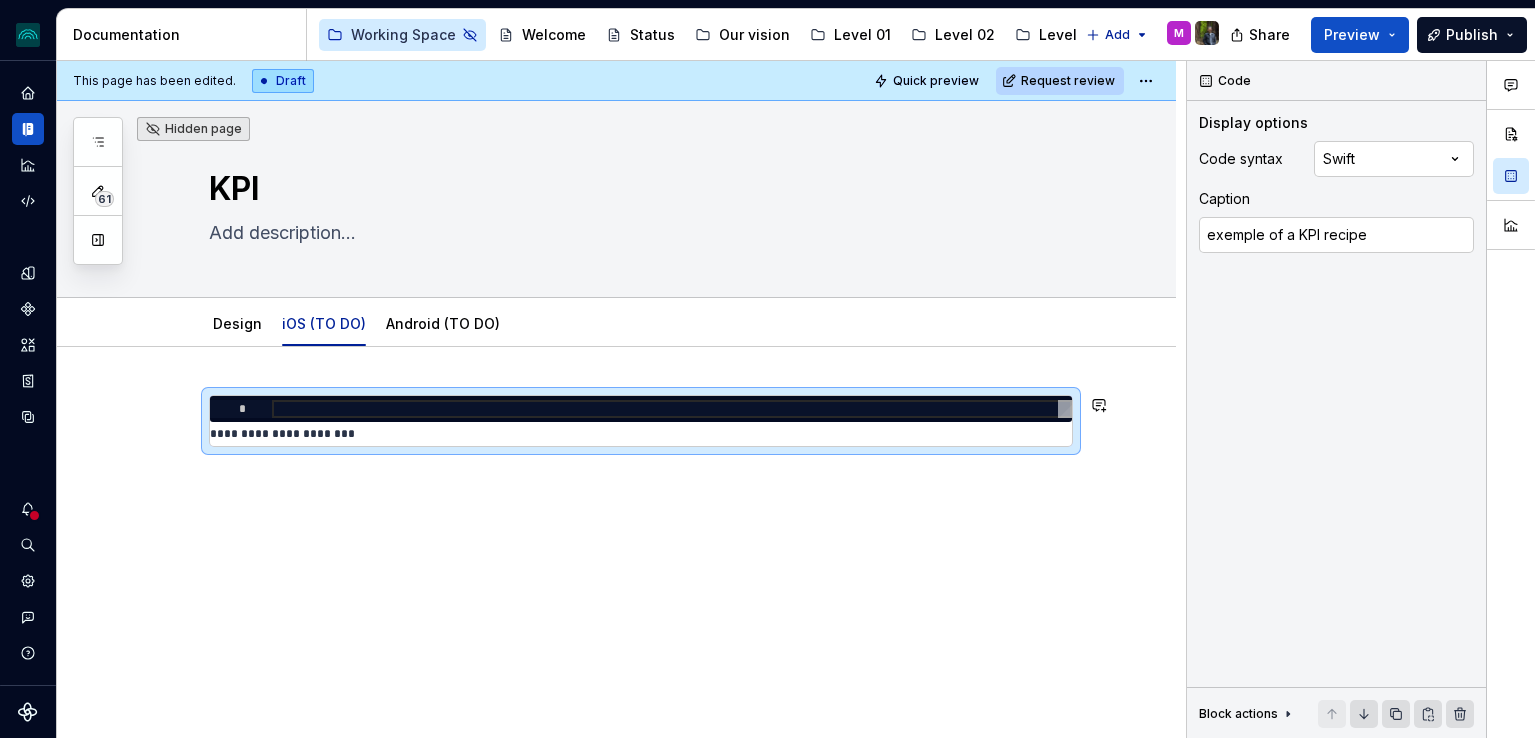 click on "**********" at bounding box center [641, 457] 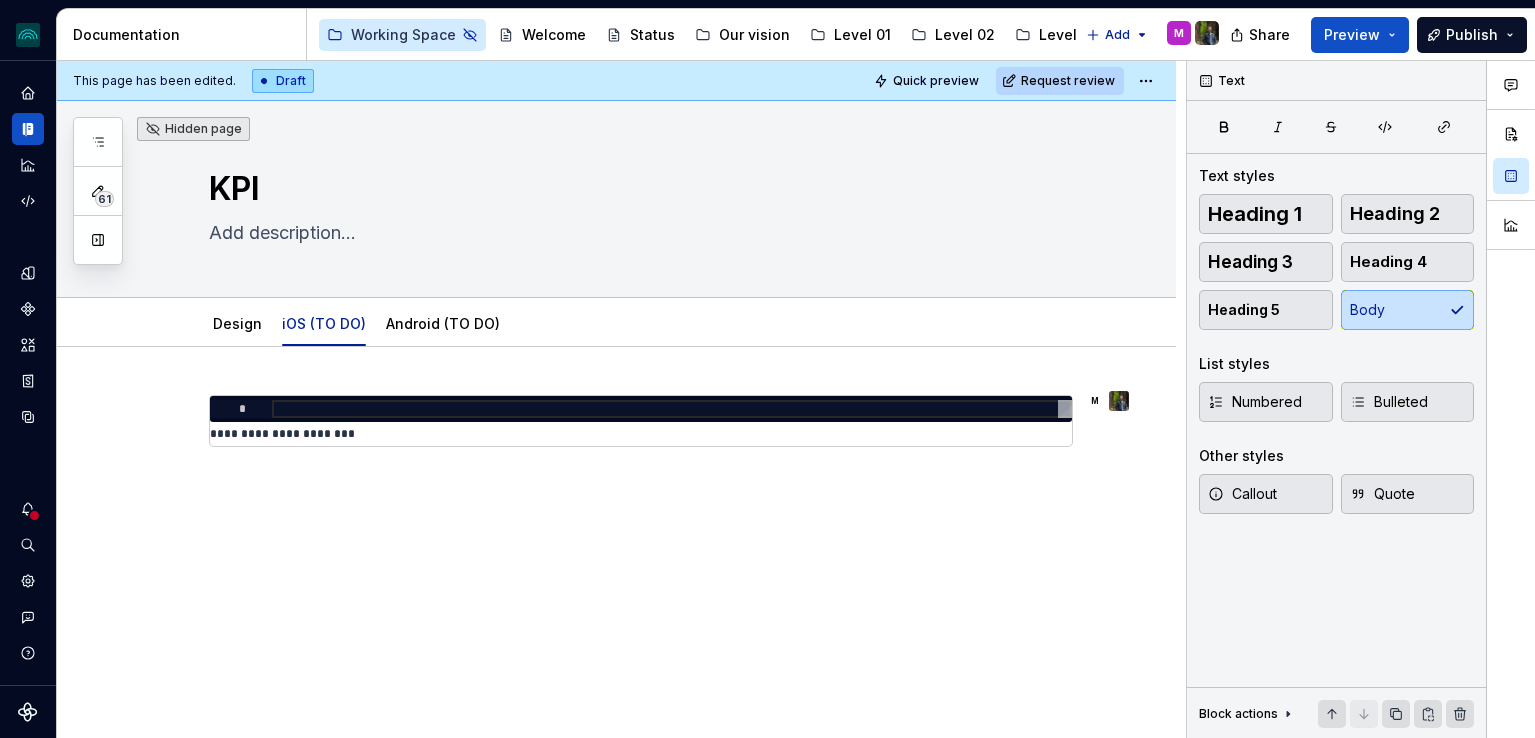 type on "*" 